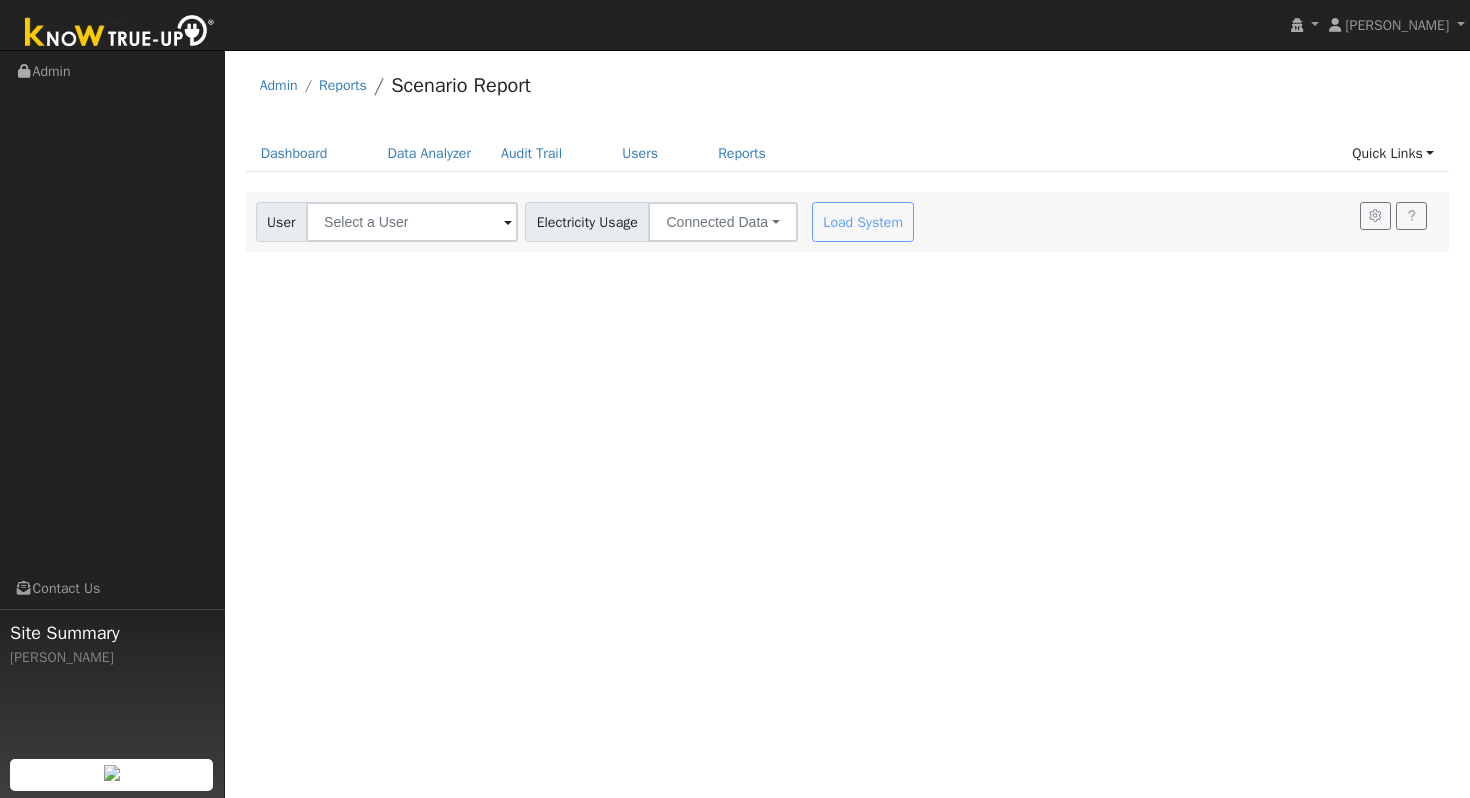 scroll, scrollTop: 0, scrollLeft: 0, axis: both 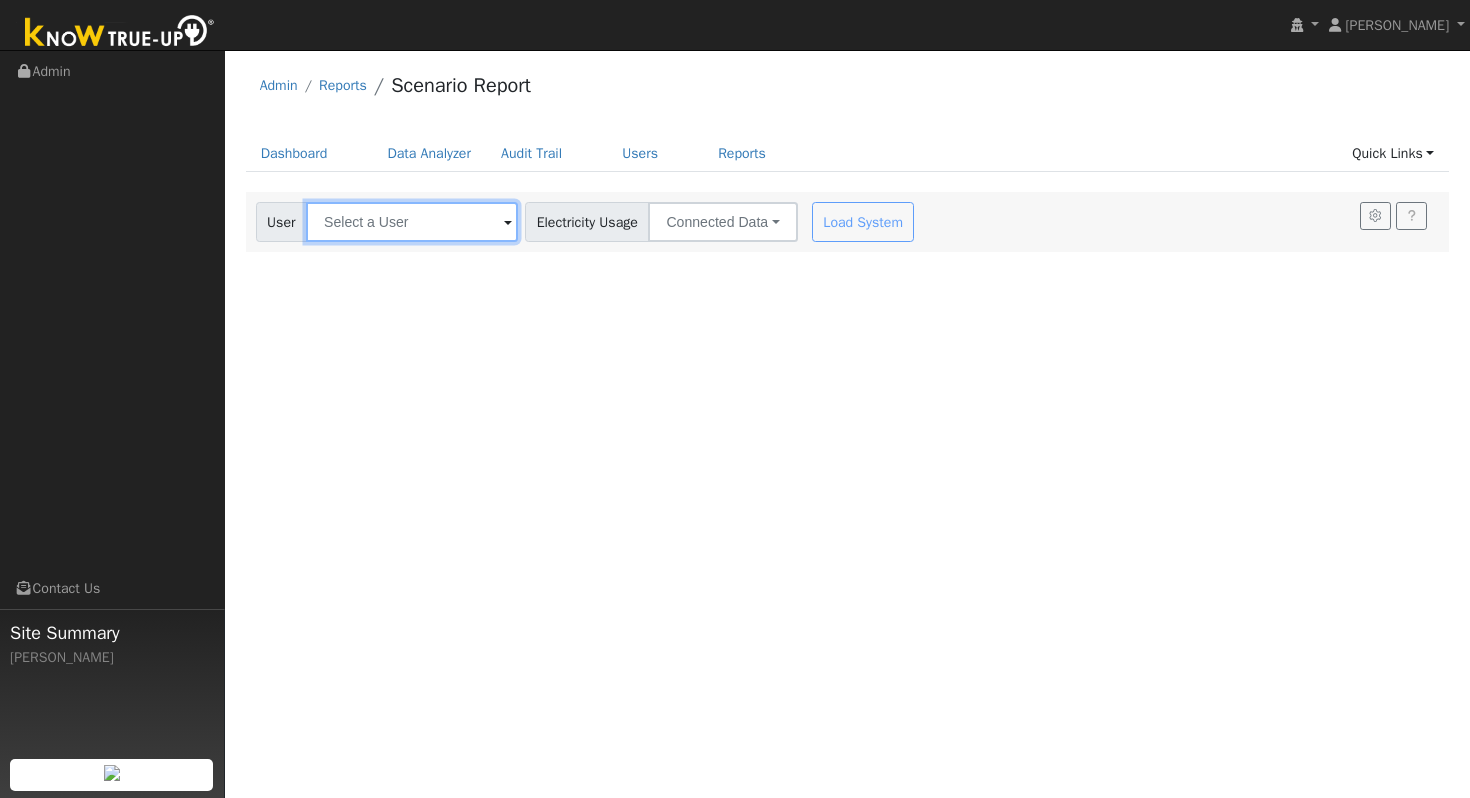 click at bounding box center (412, 222) 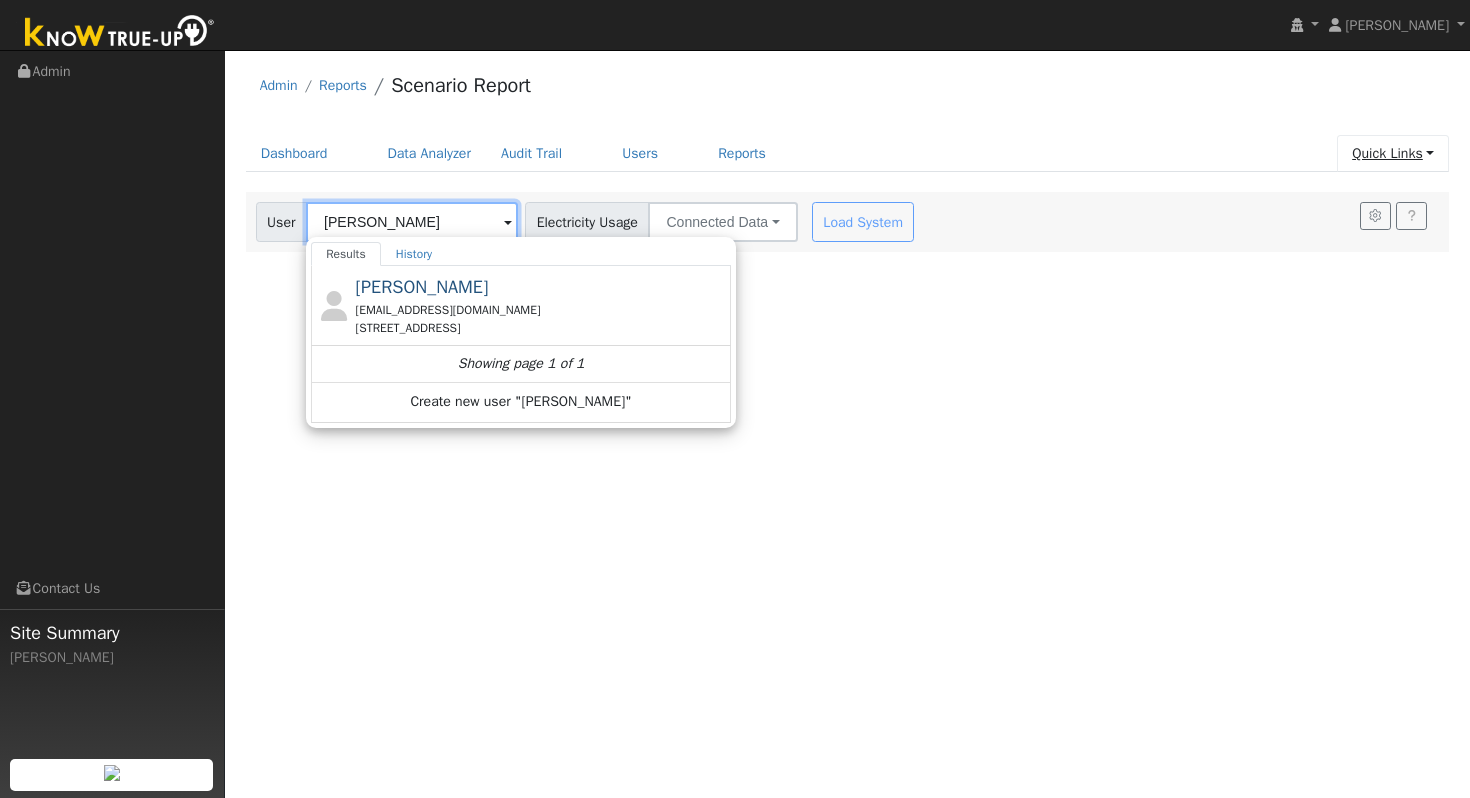 type on "lloyd" 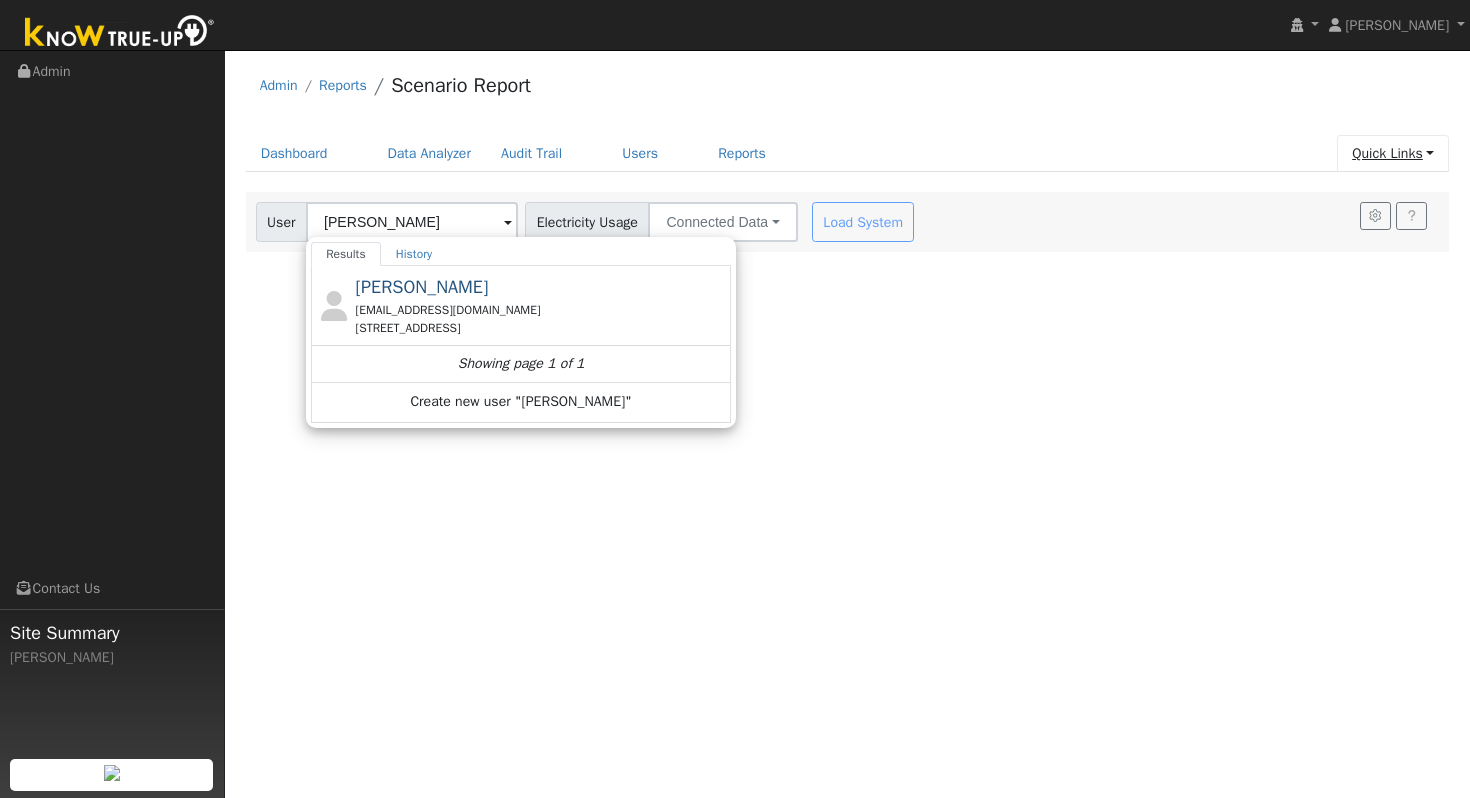 click on "Quick Links" at bounding box center [1393, 153] 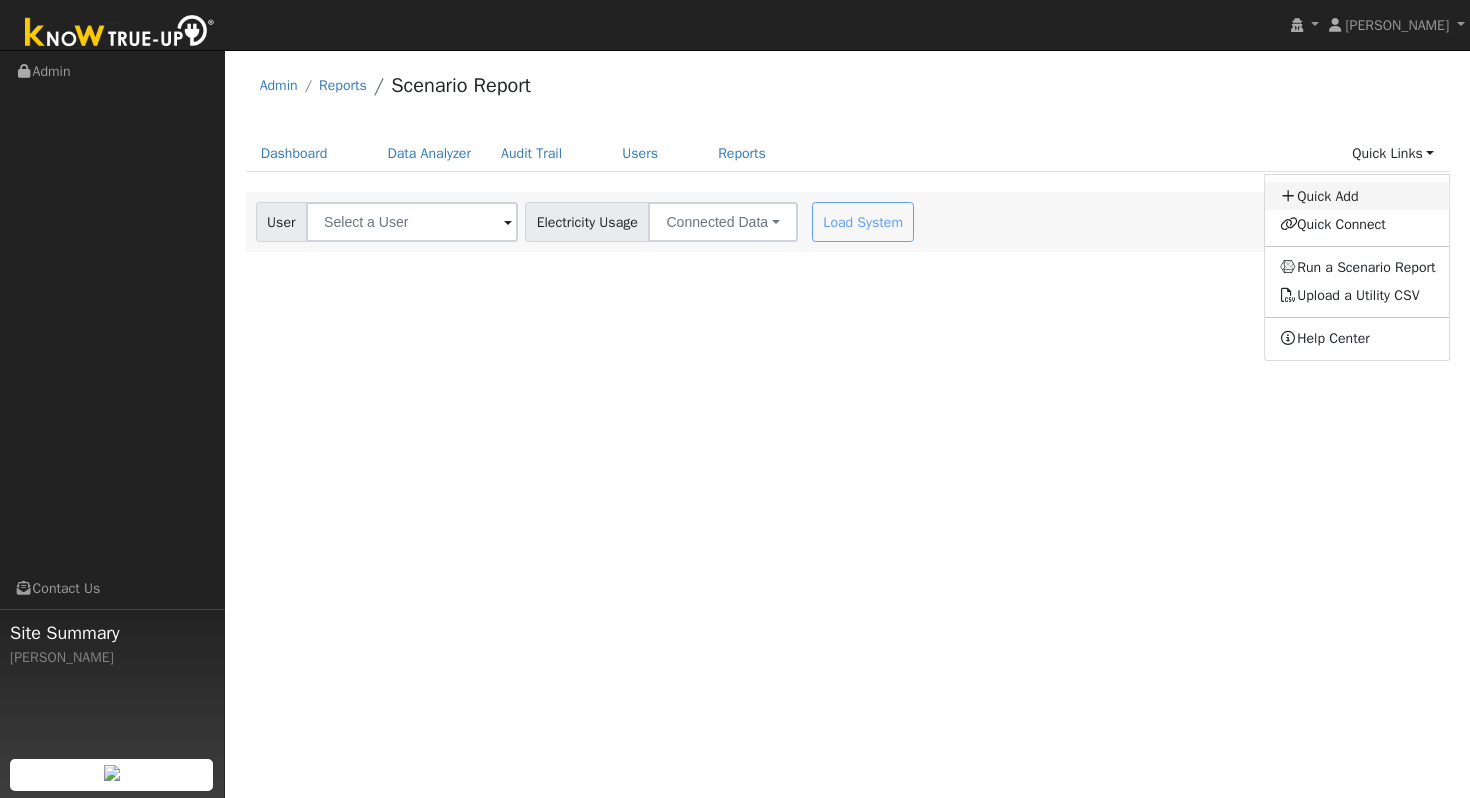 click on "Quick Add" at bounding box center (1358, 196) 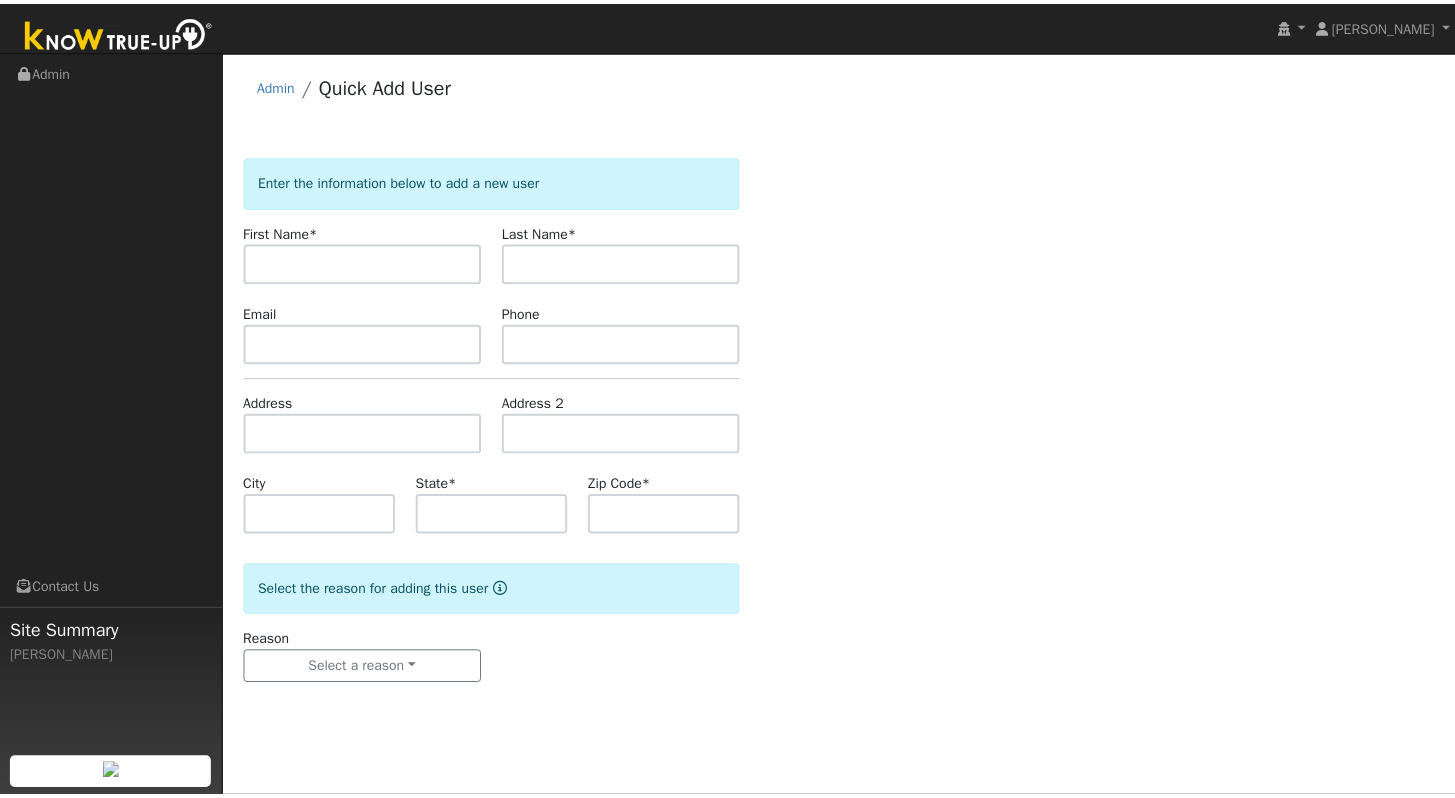 scroll, scrollTop: 0, scrollLeft: 0, axis: both 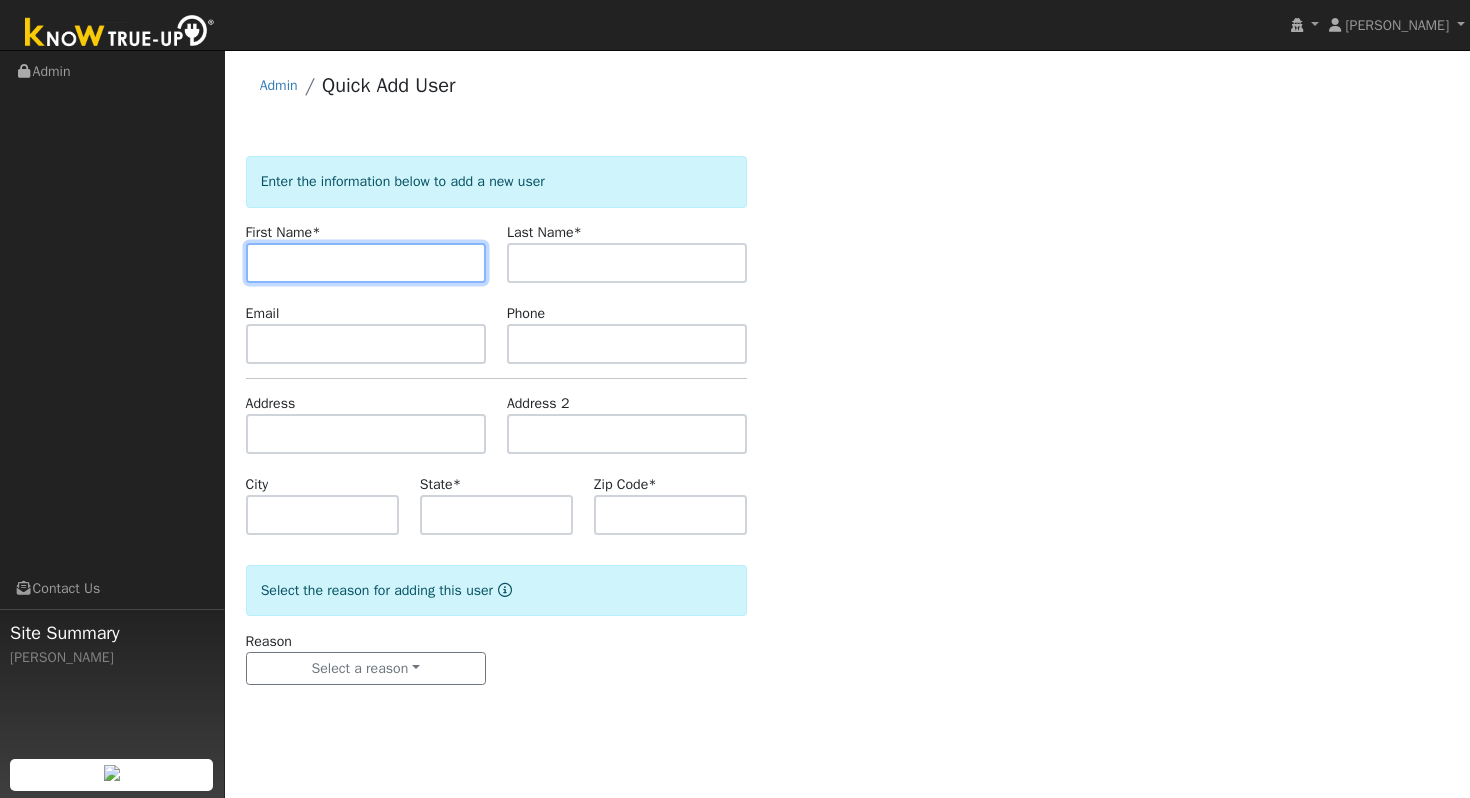 paste on "[PERSON_NAME]" 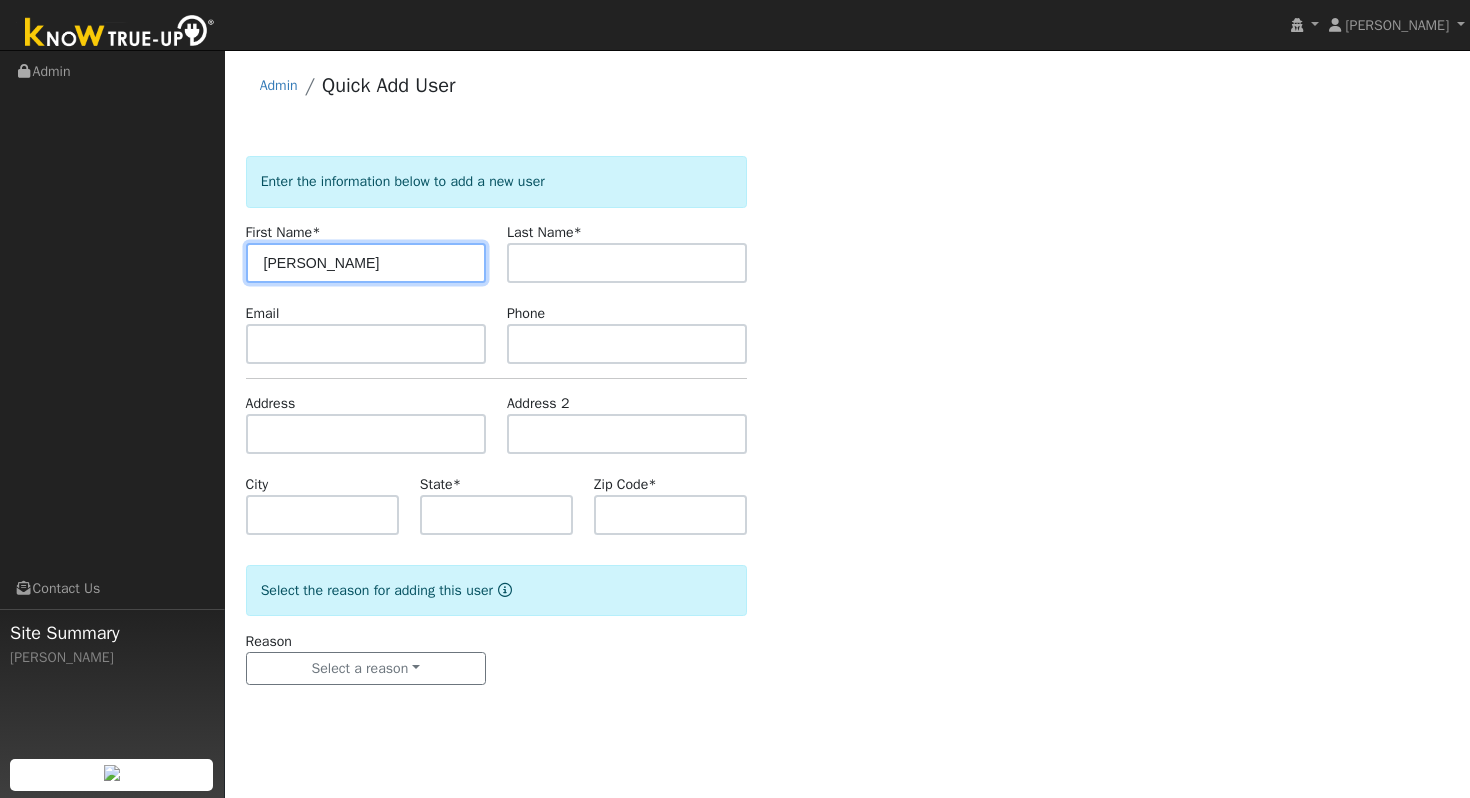 type on "[PERSON_NAME]" 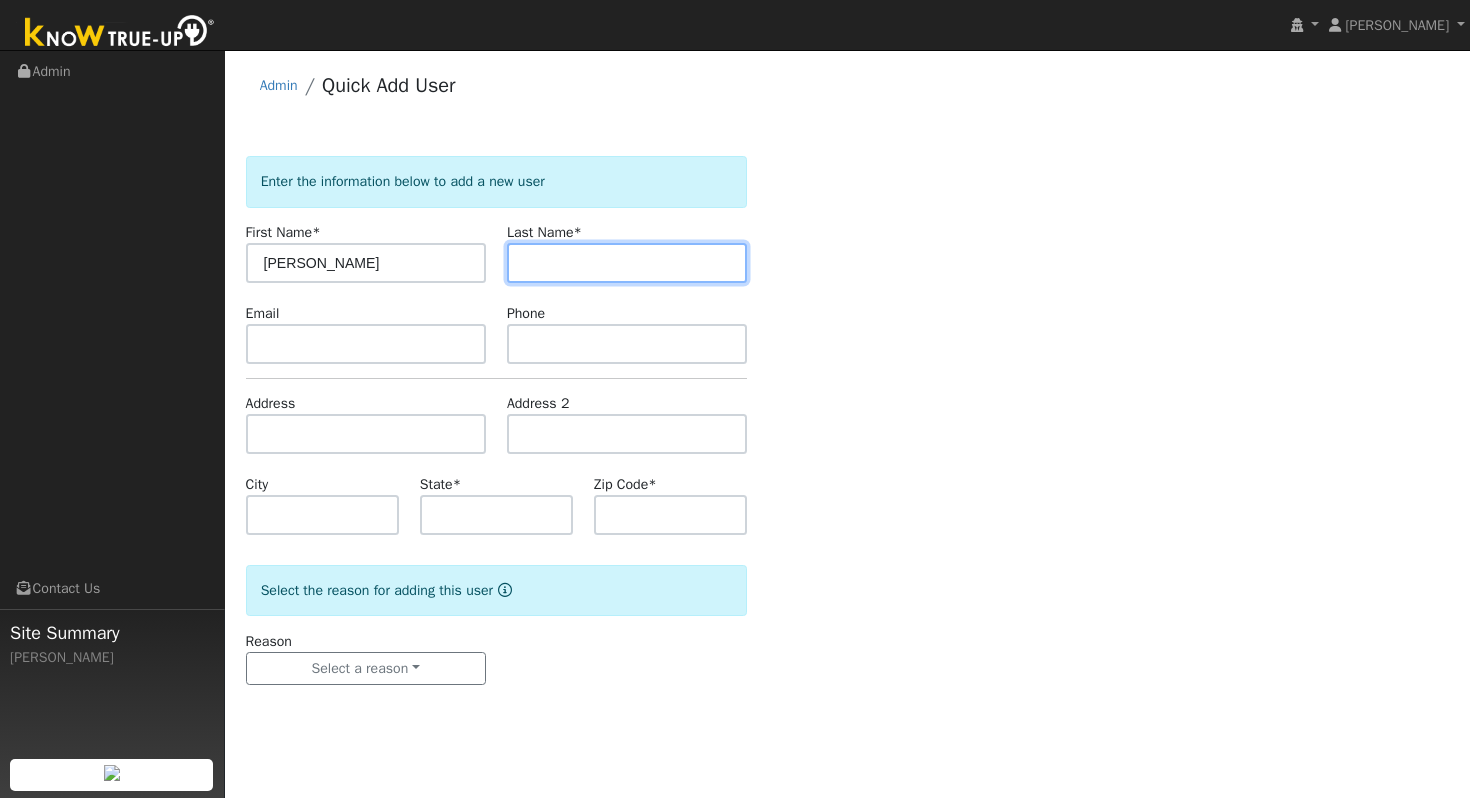 paste on "[PERSON_NAME]" 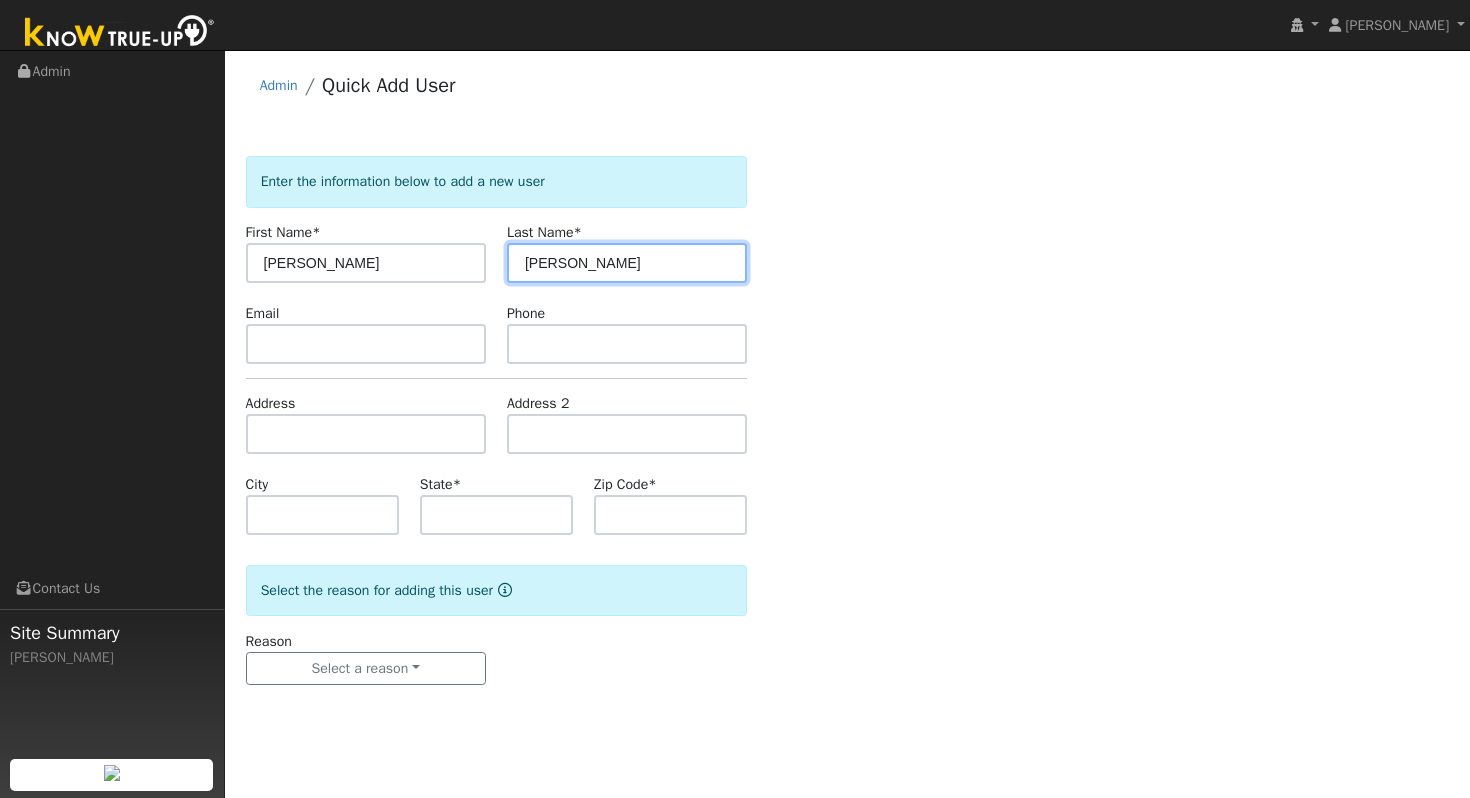 click on "[PERSON_NAME]" at bounding box center [627, 263] 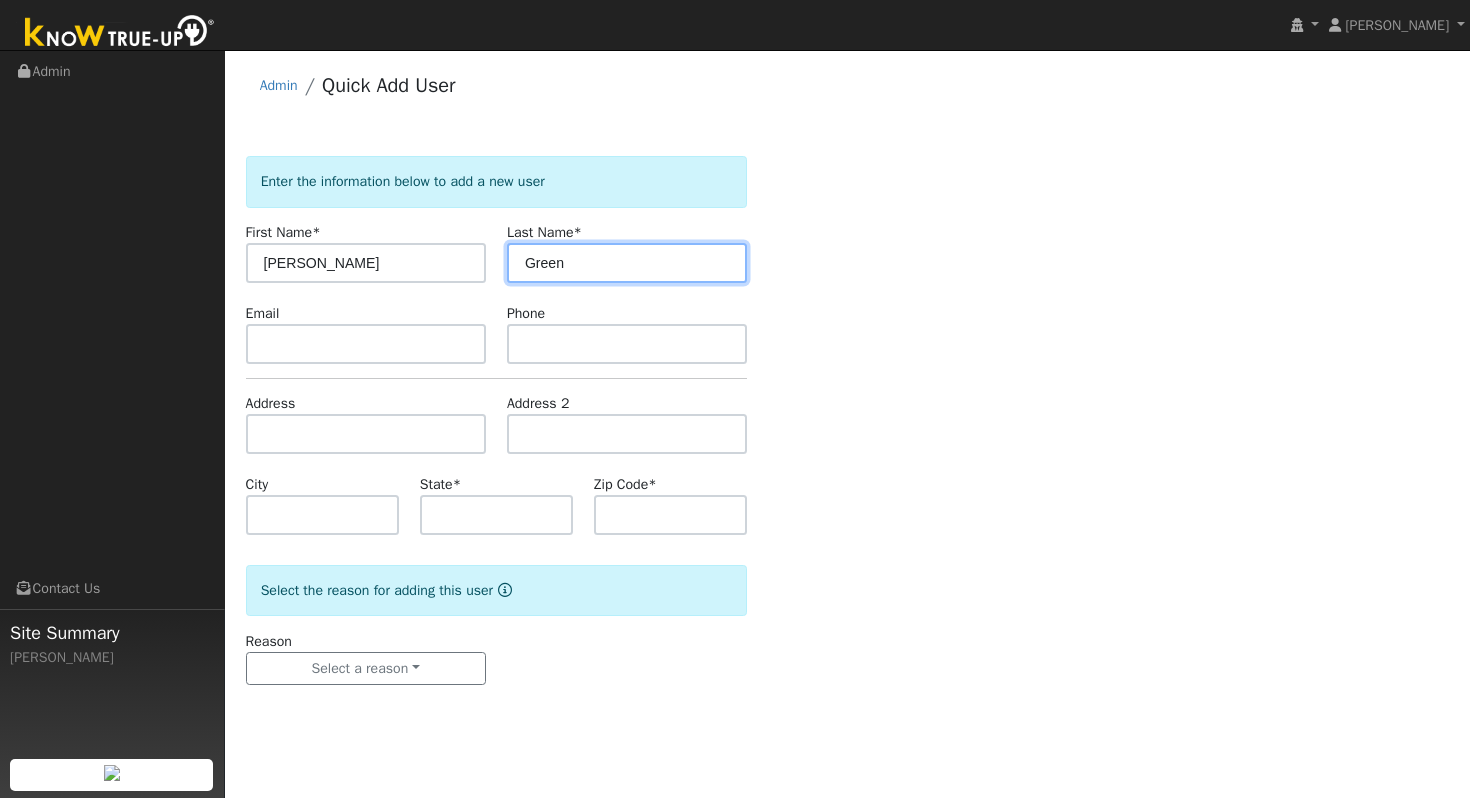 type on "Green" 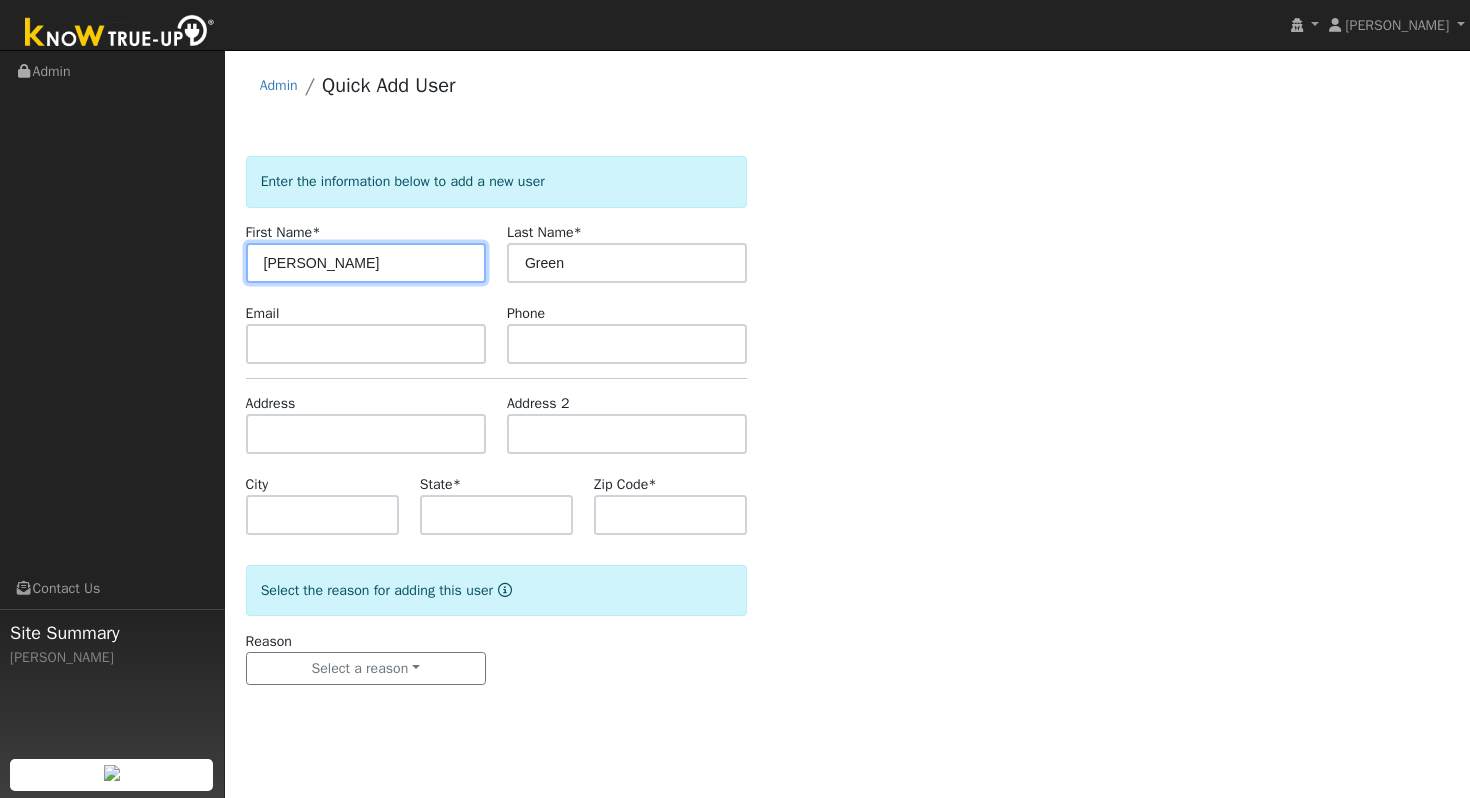 click on "[PERSON_NAME]" at bounding box center [366, 263] 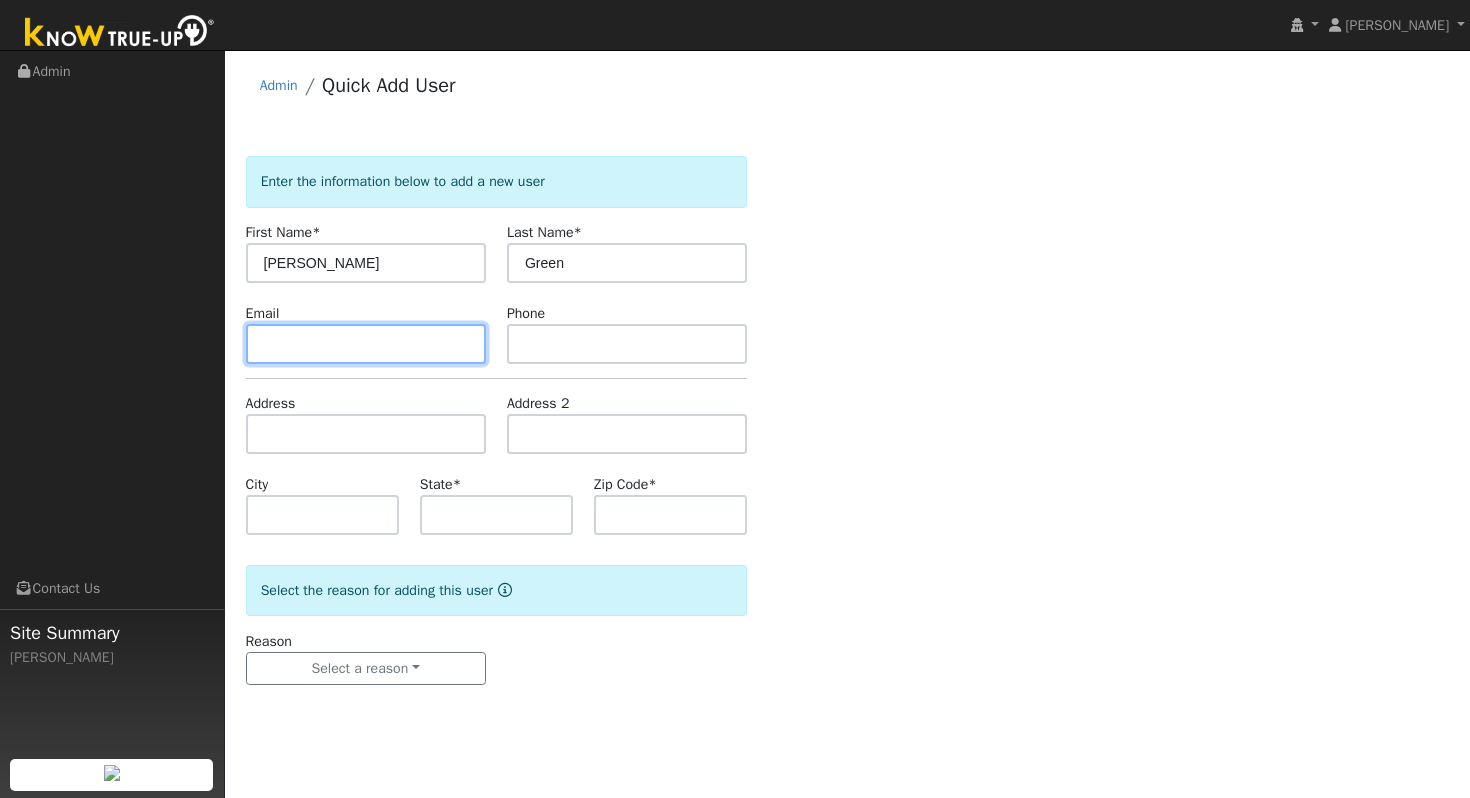 click at bounding box center [366, 344] 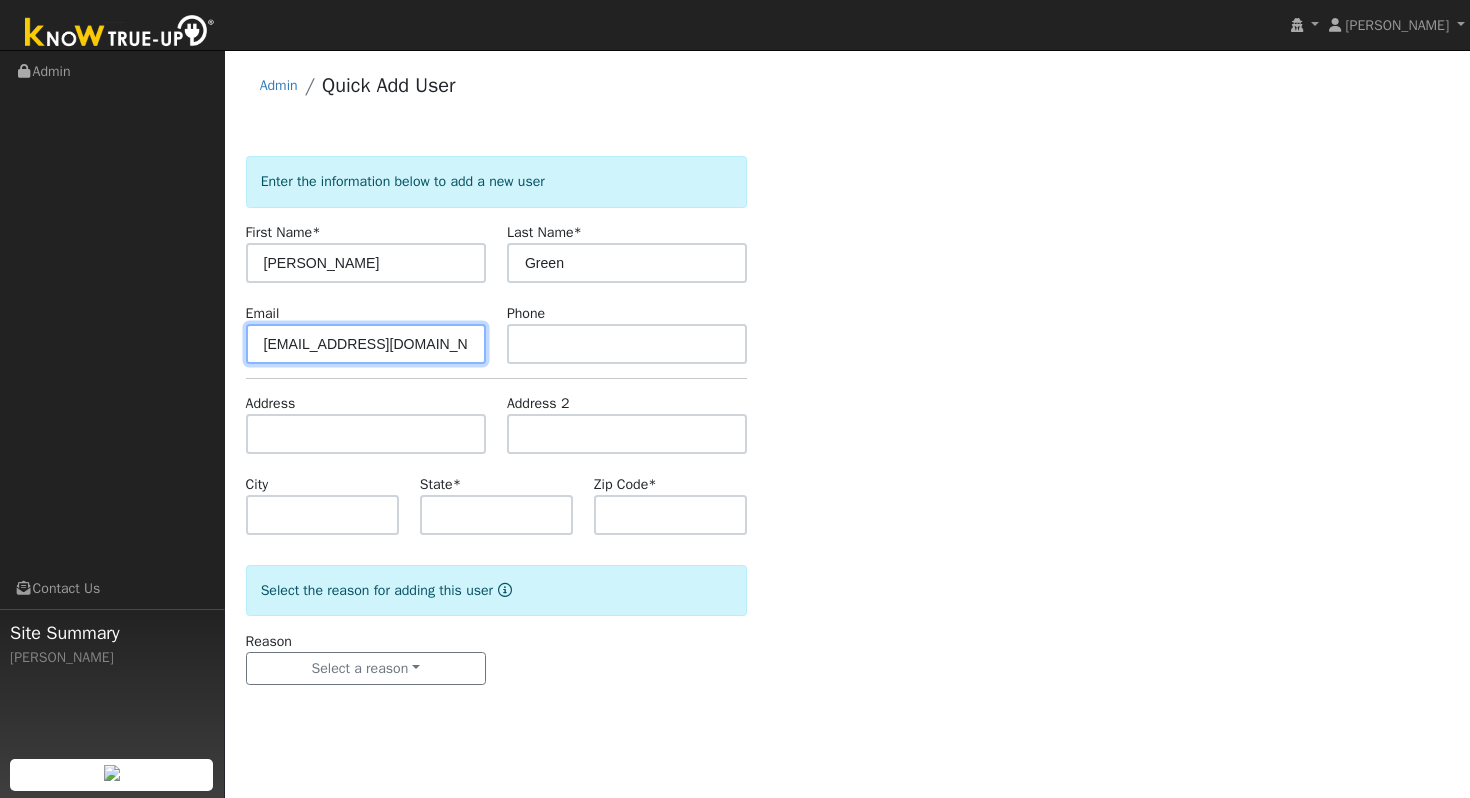 type on "lcgreen111@gmail.com" 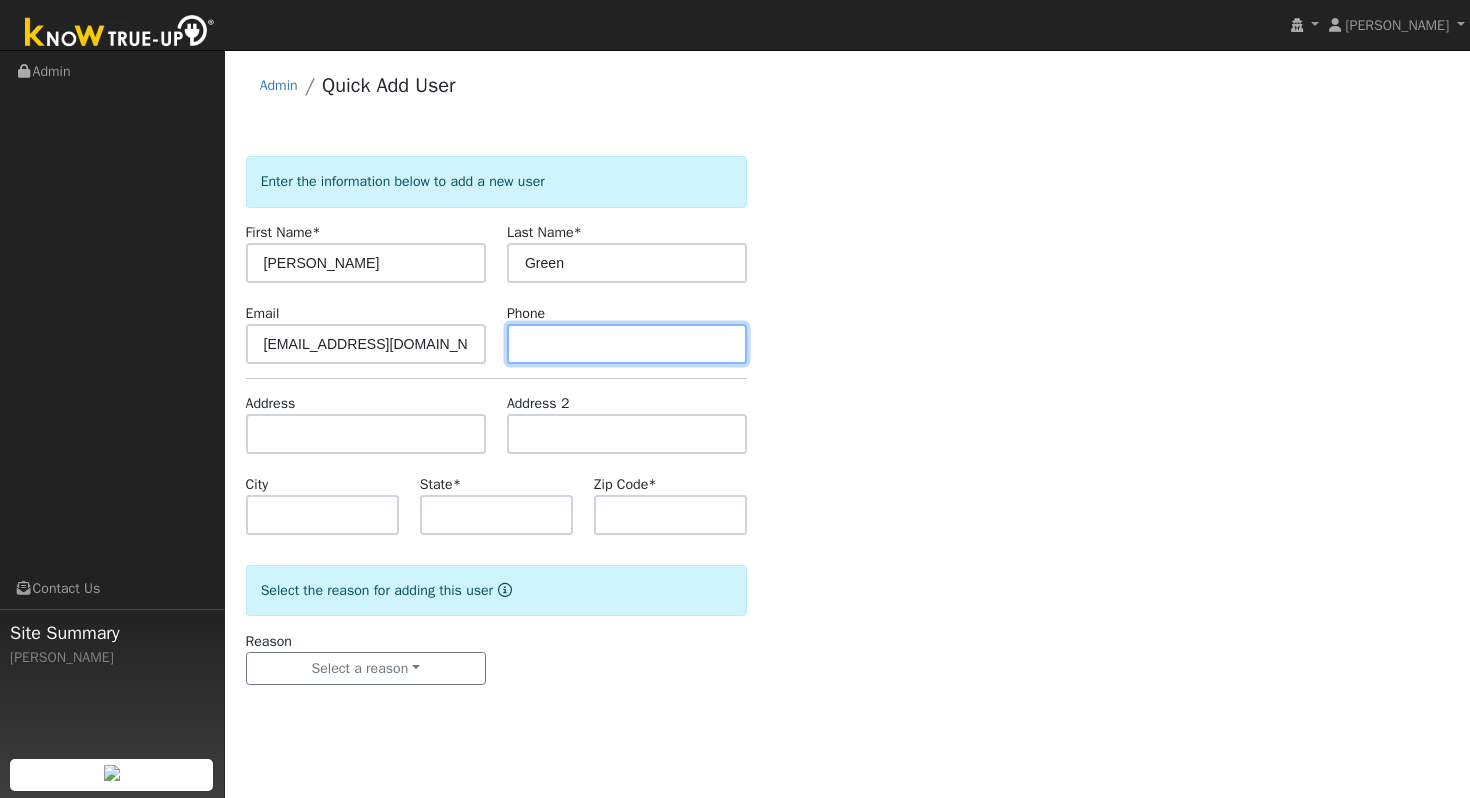 click at bounding box center (627, 344) 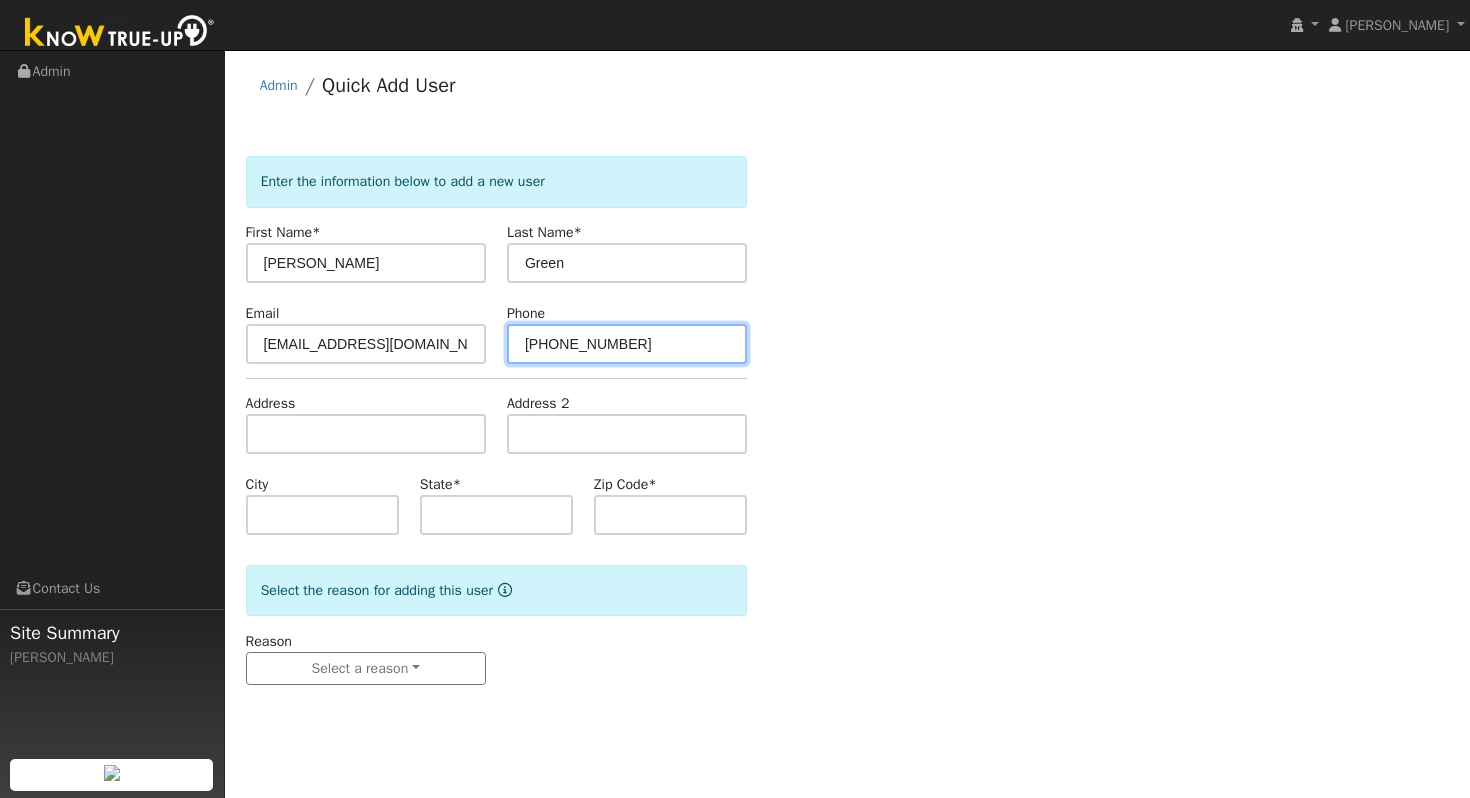 type on "707-398-5489" 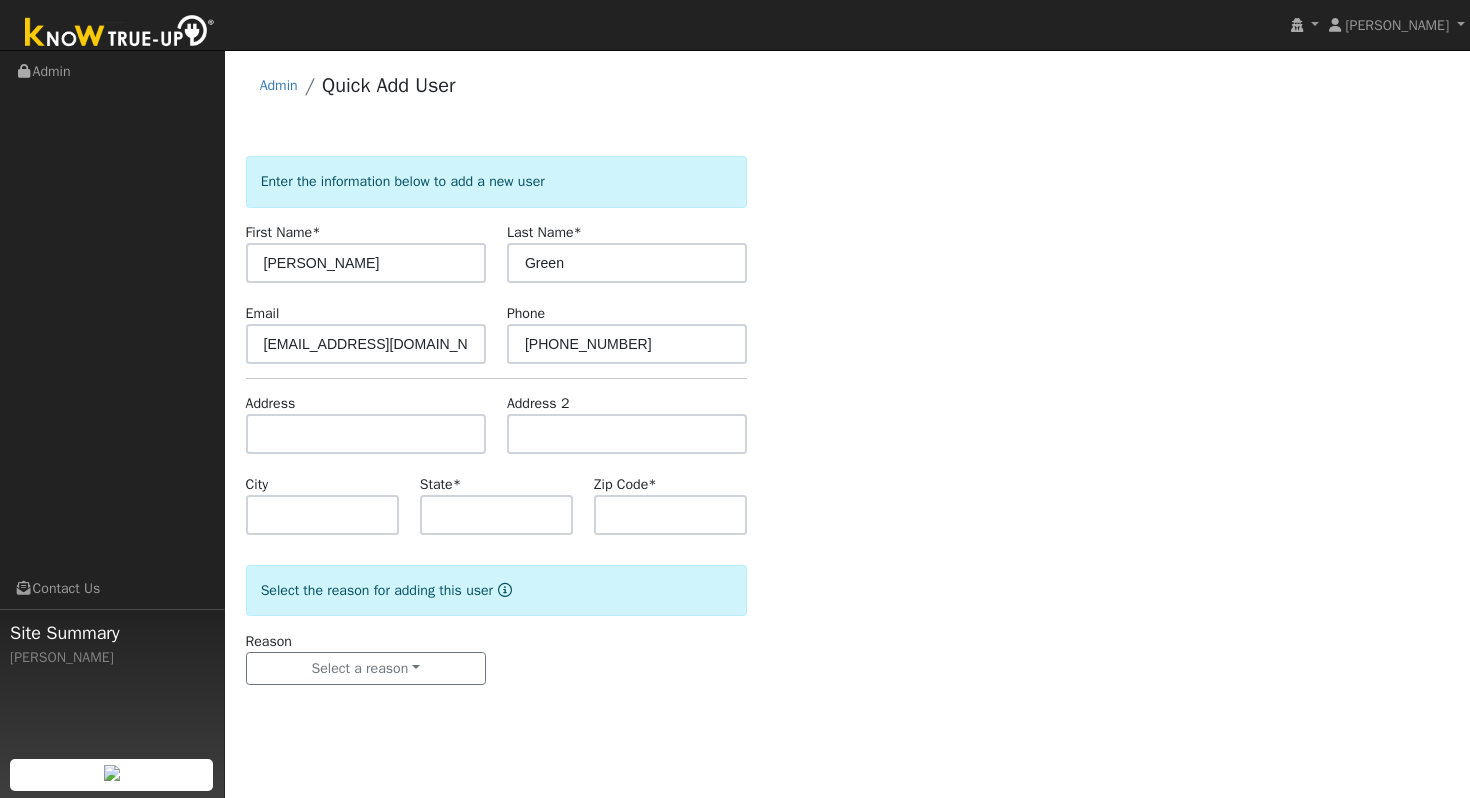click on "Enter the information below to add a new user First Name  * Lloyd Last Name  * Green Email lcgreen111@gmail.com Phone 707-398-5489 Address Address 2 City State  * Zip Code  *  Select the reason for adding this user  Reason Select a reason New lead New customer adding solar New customer has solar Settings Salesperson Requested Utility Requested Inverter Enable Access Email Notifications No Emails No Emails Weekly Emails Monthly Emails No Yes" at bounding box center (848, 440) 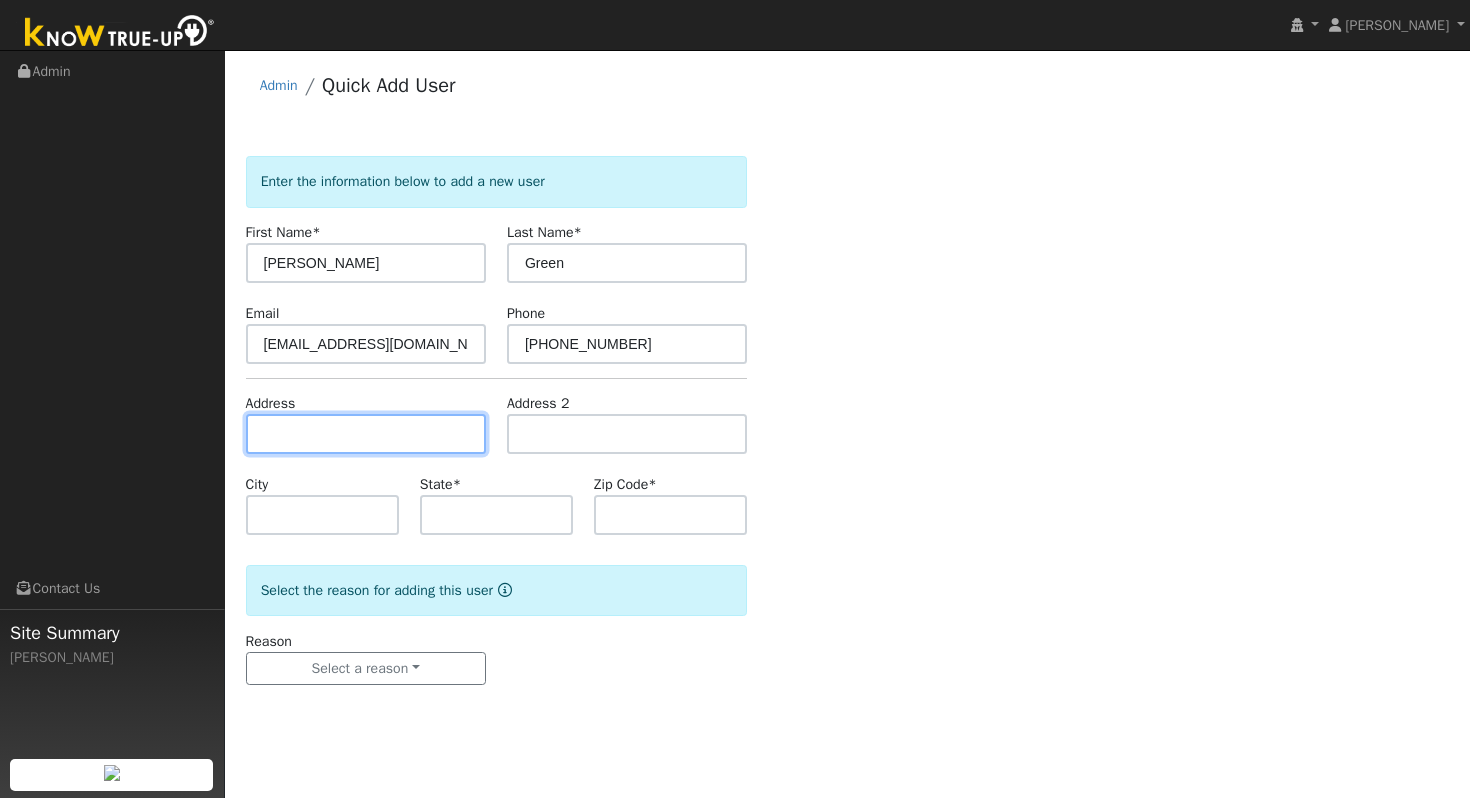 click at bounding box center [366, 434] 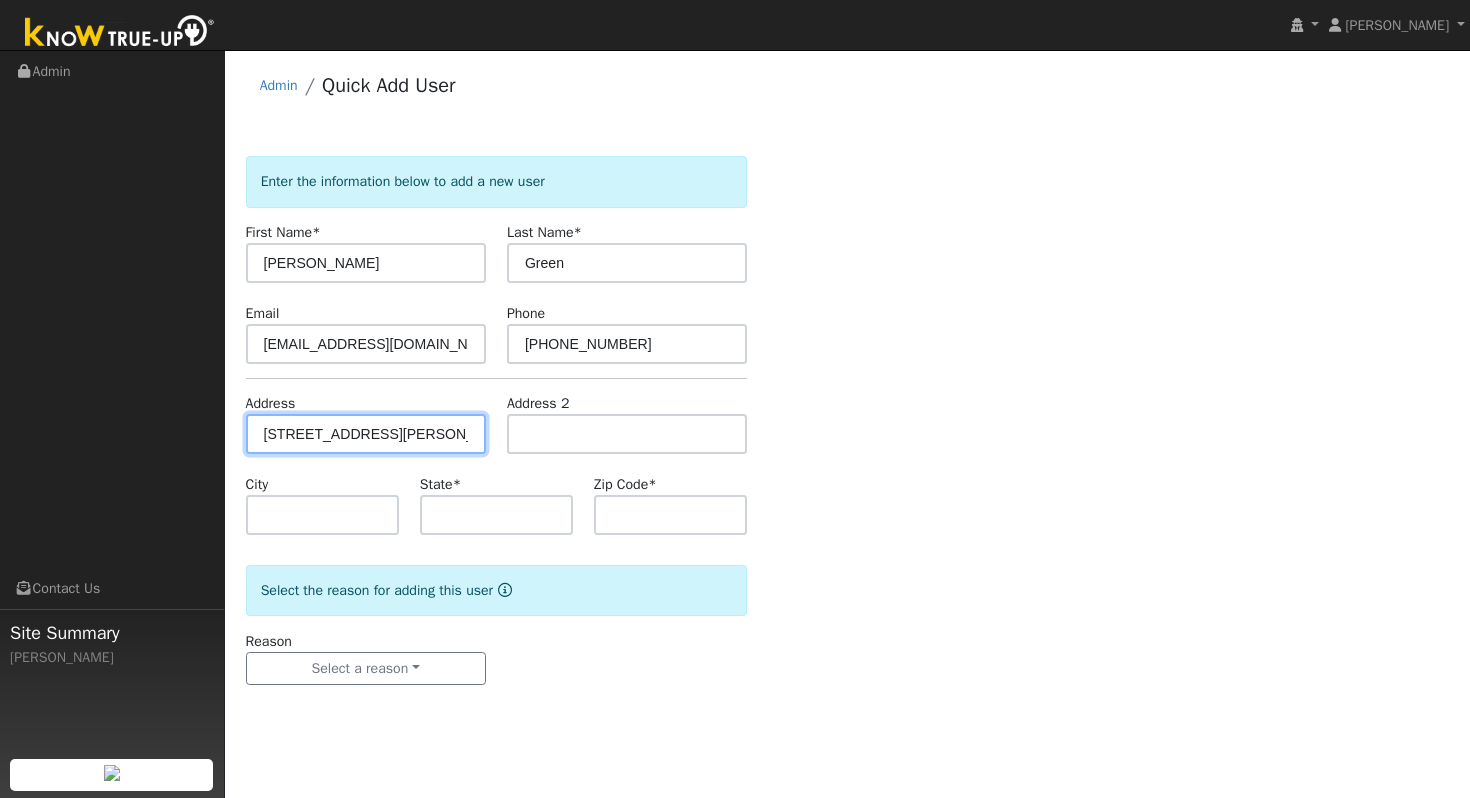 type on "49809 Gaffney Road" 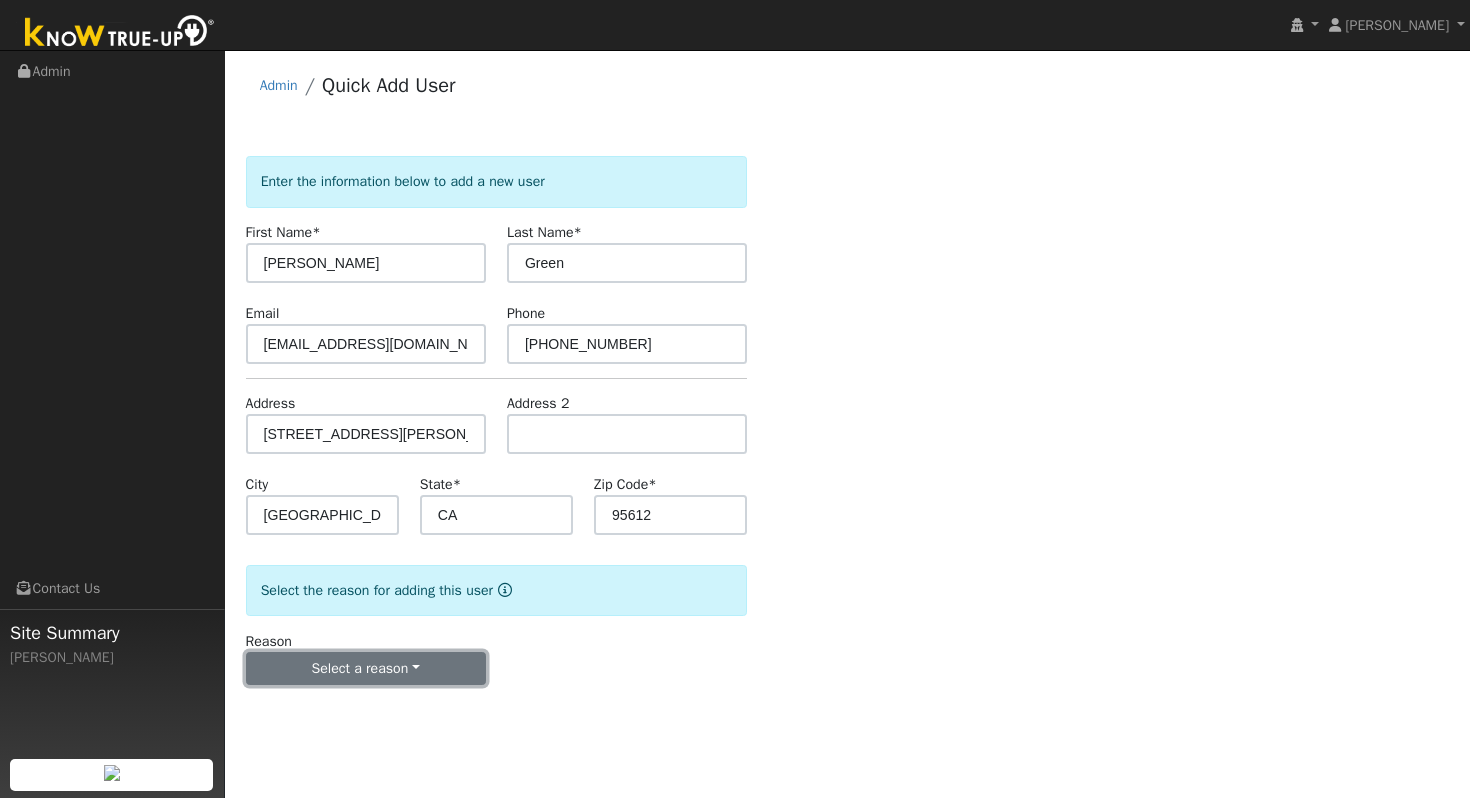 click on "Select a reason" at bounding box center (366, 669) 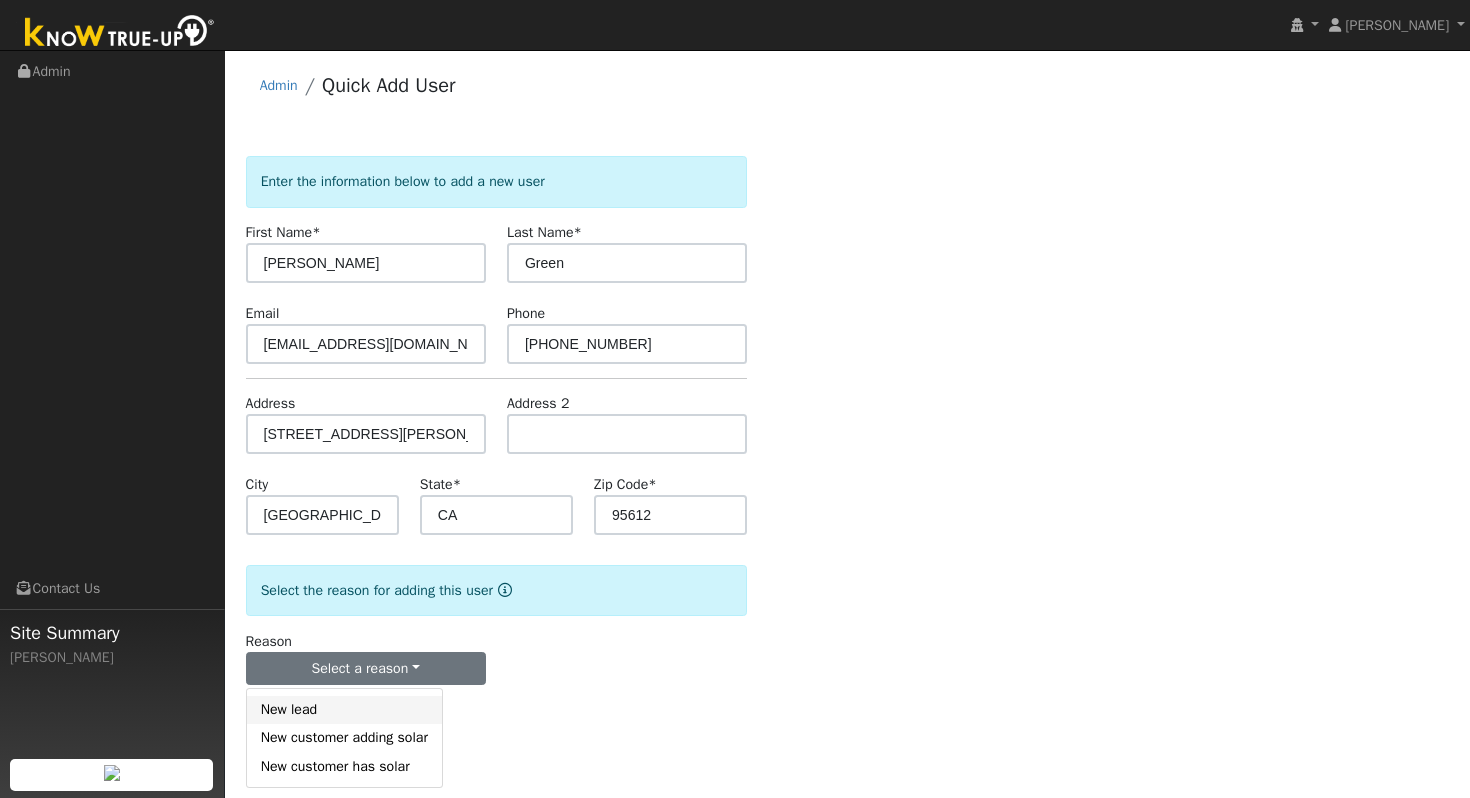 click on "New lead" at bounding box center (344, 710) 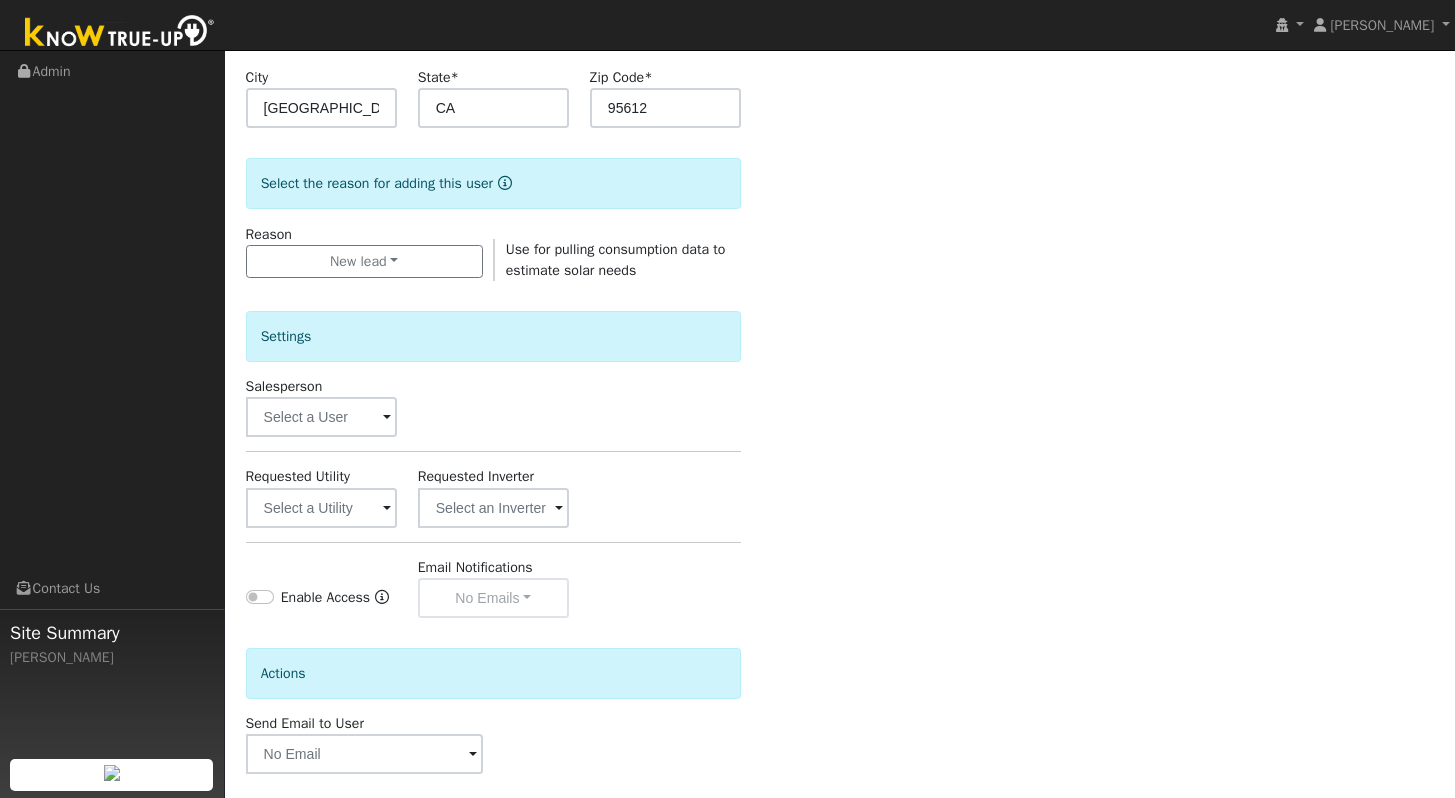 scroll, scrollTop: 412, scrollLeft: 0, axis: vertical 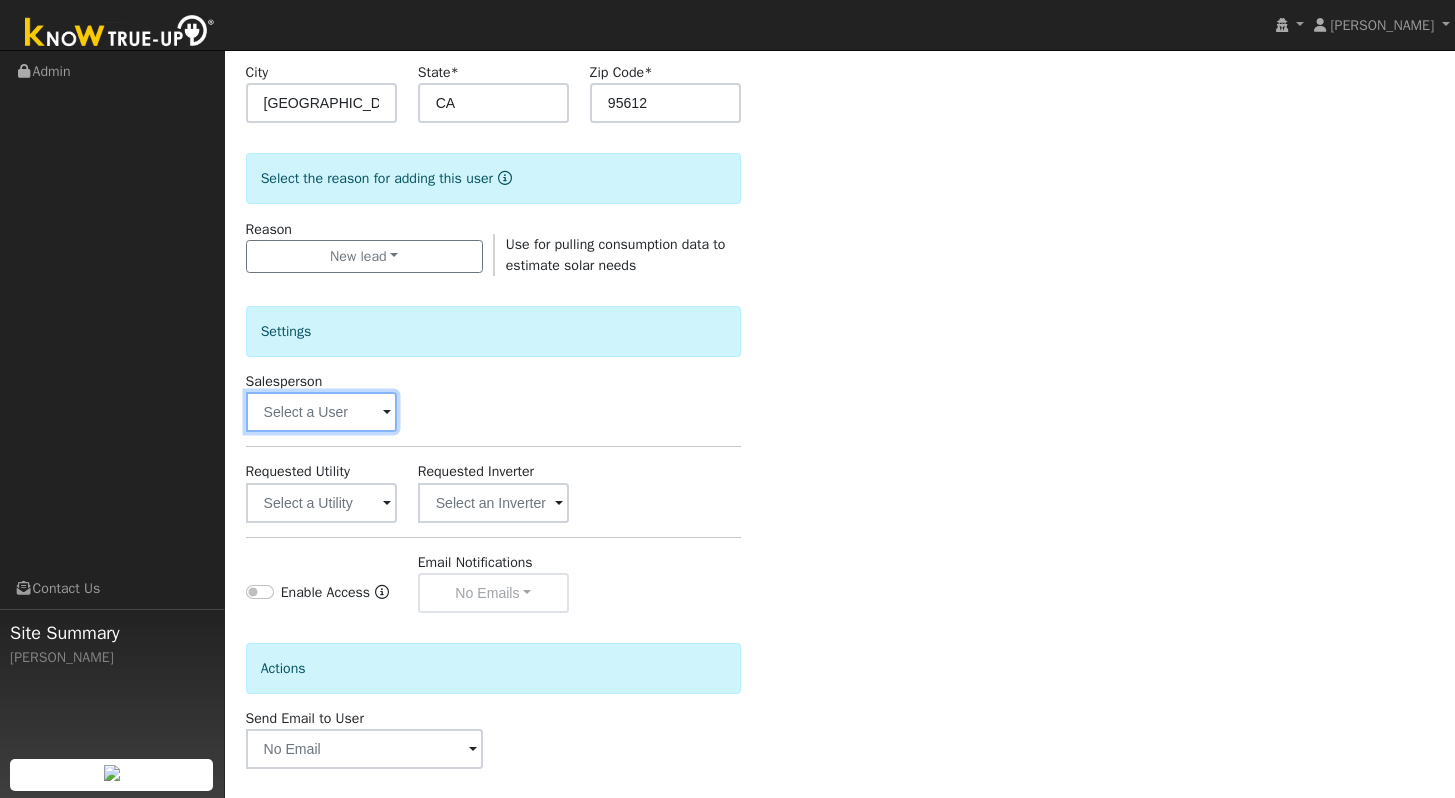 click at bounding box center (321, 412) 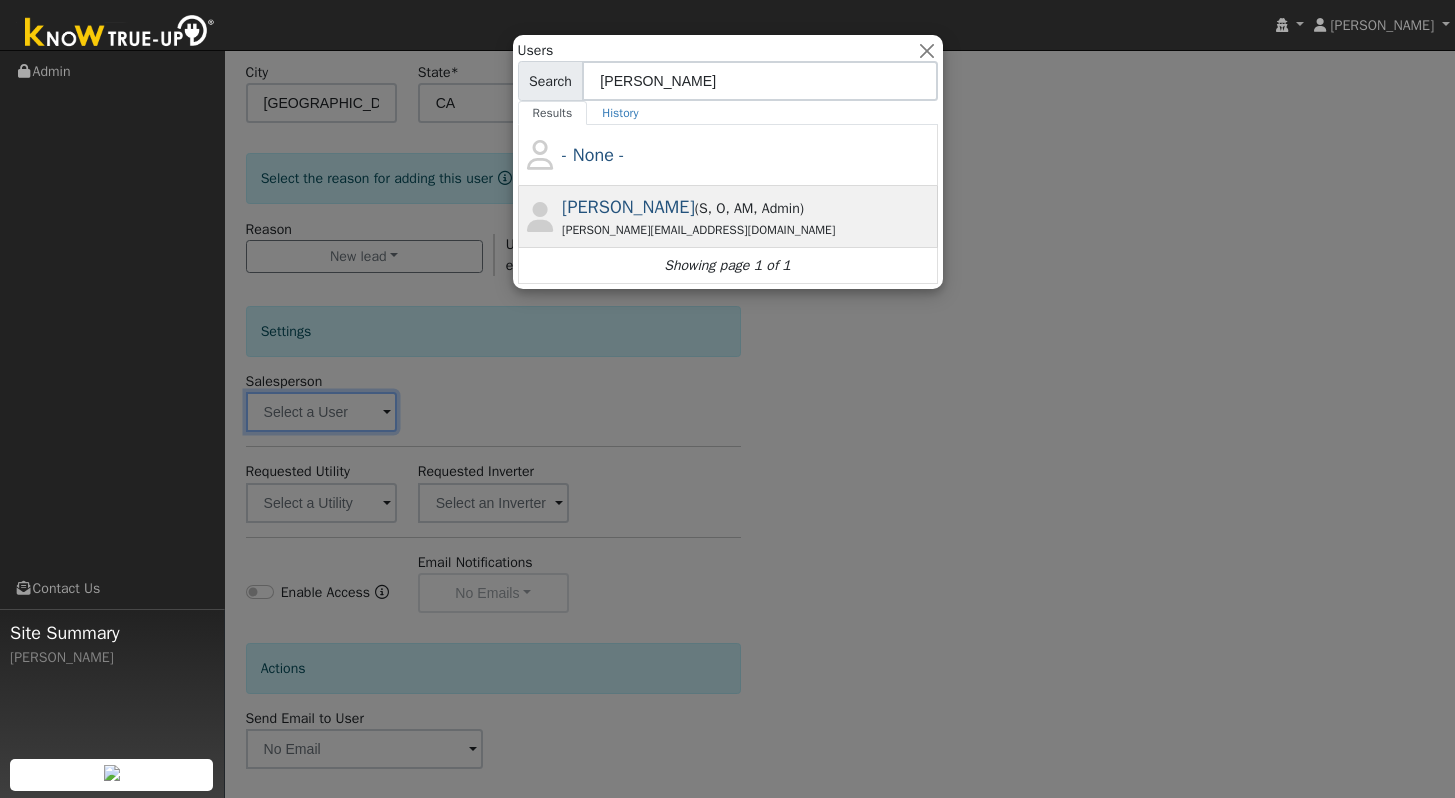 type on "ian" 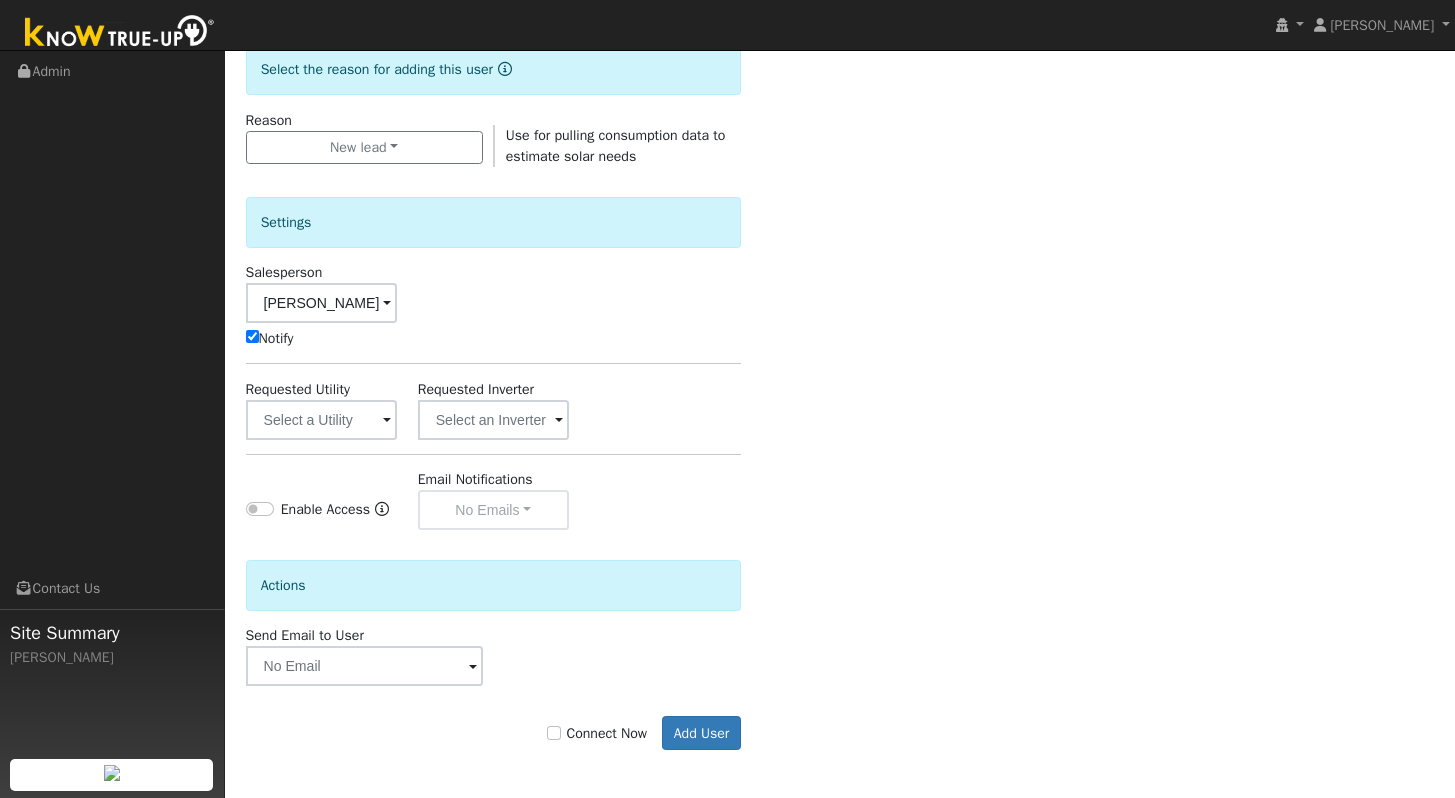 scroll, scrollTop: 523, scrollLeft: 0, axis: vertical 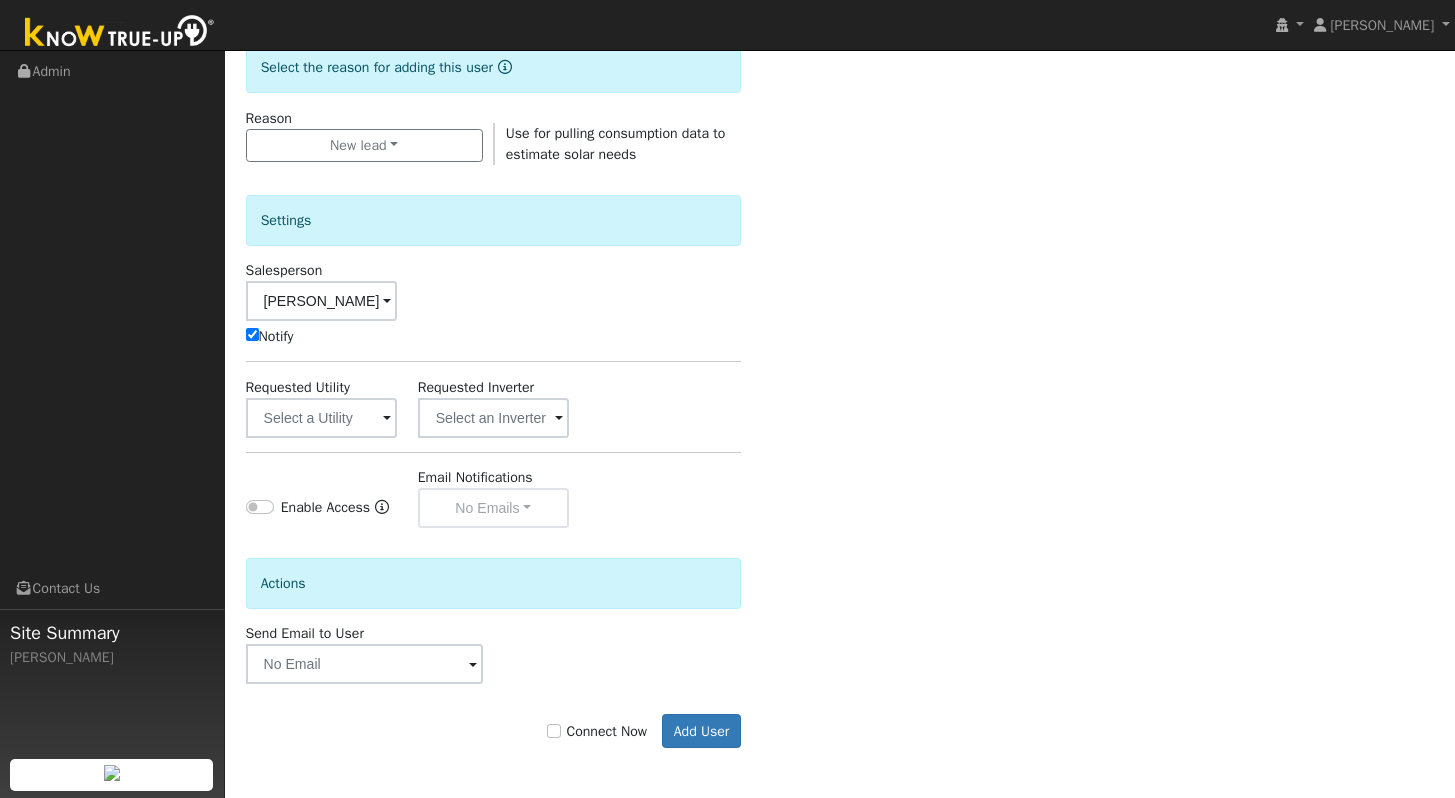 click at bounding box center (387, 419) 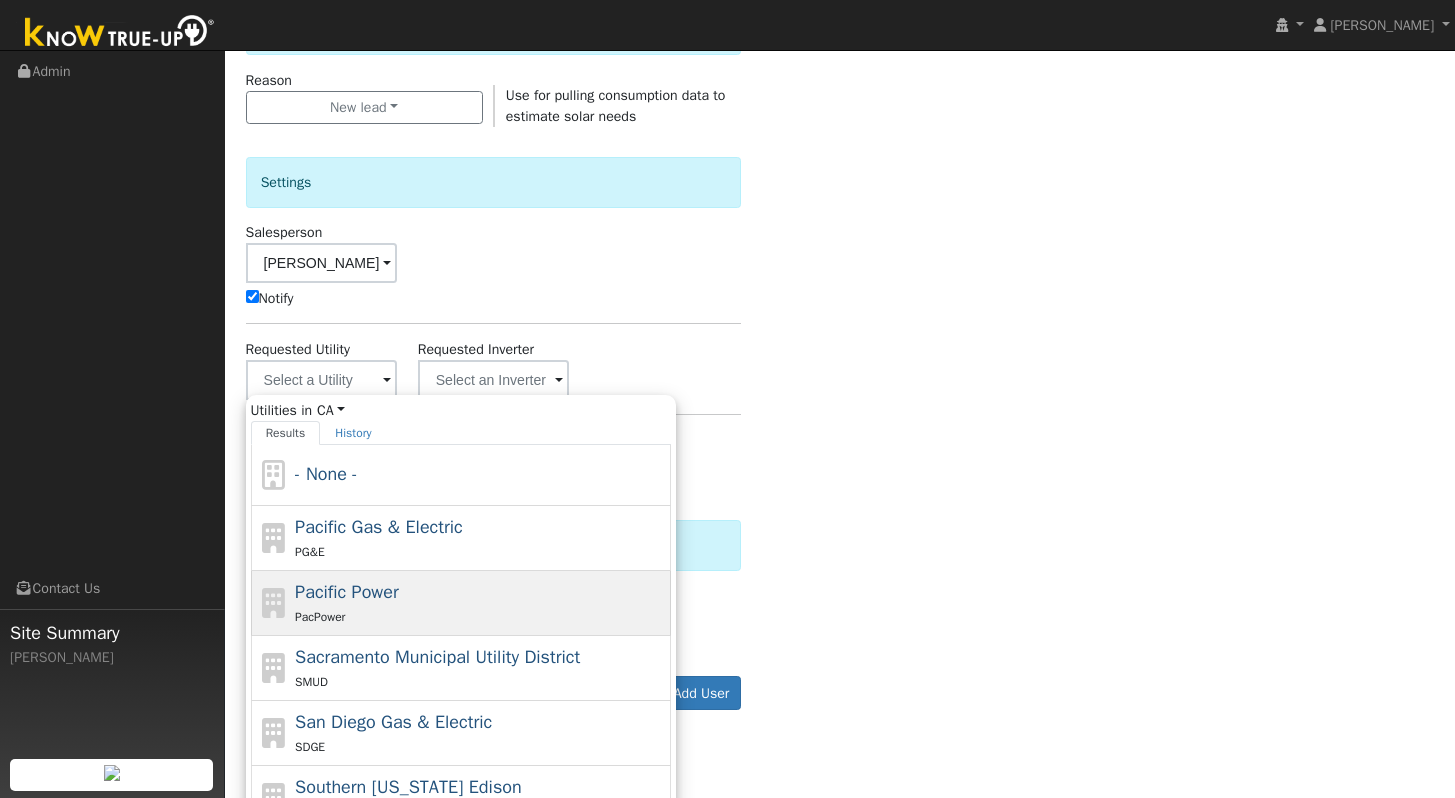 scroll, scrollTop: 590, scrollLeft: 0, axis: vertical 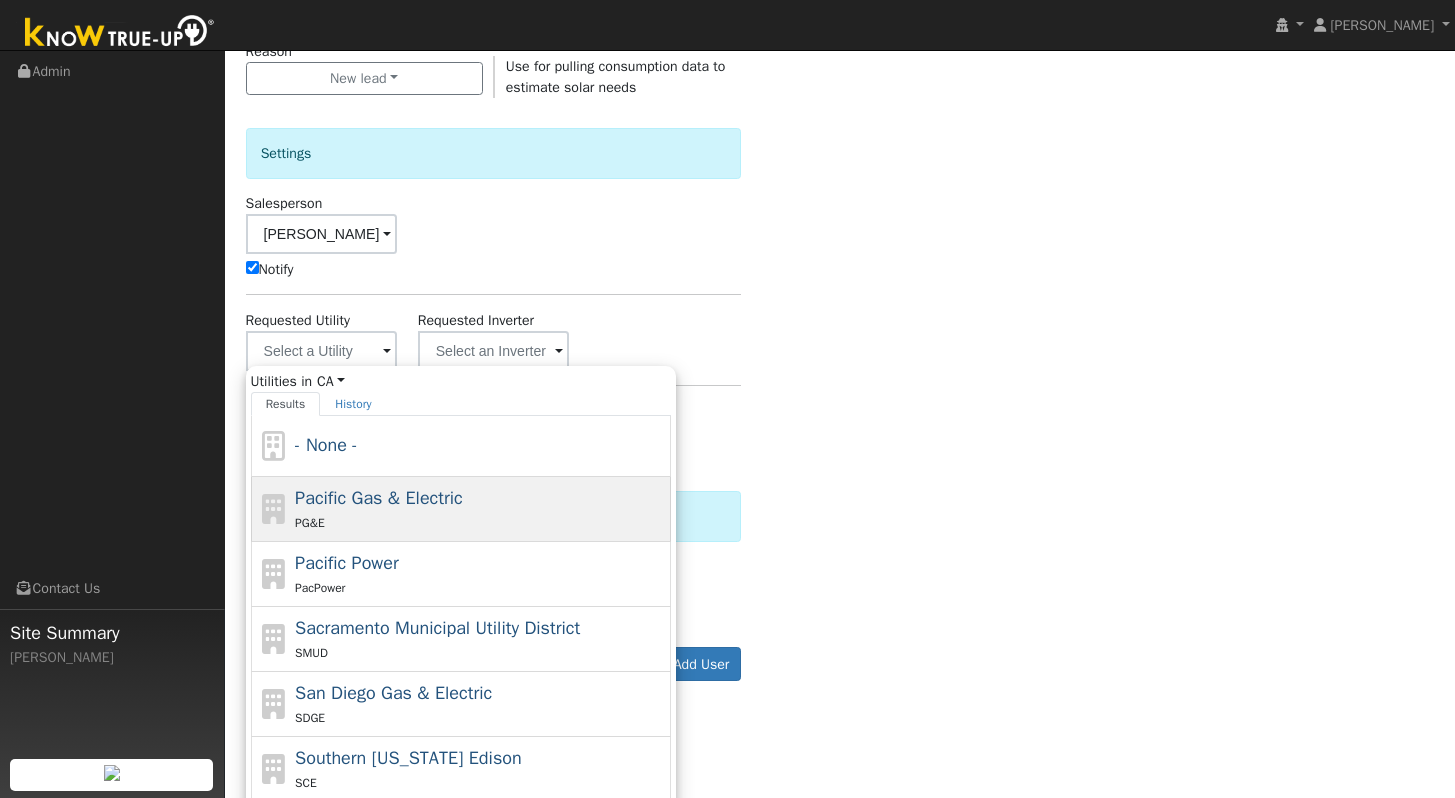 click on "Pacific Gas & Electric PG&E" at bounding box center [480, 509] 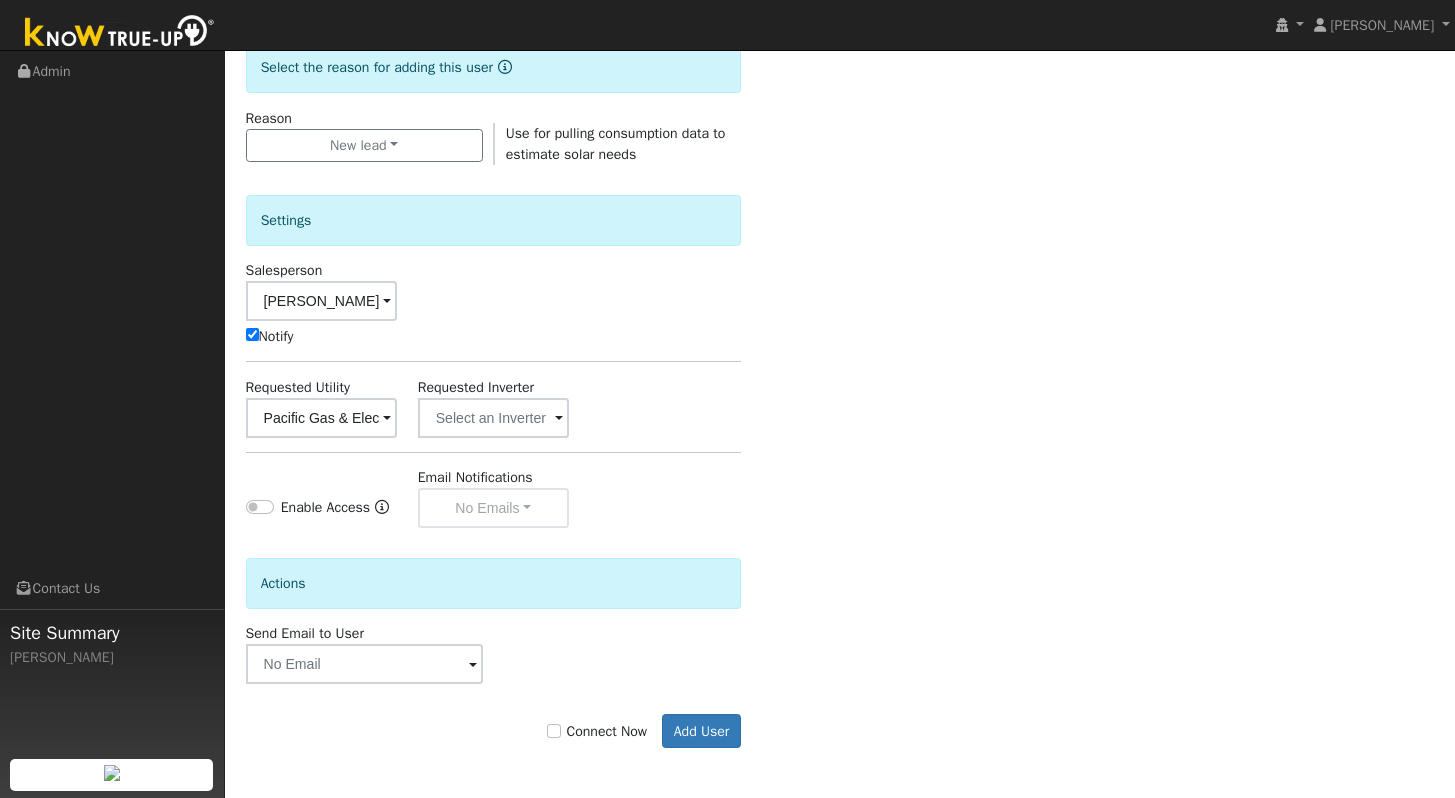scroll, scrollTop: 523, scrollLeft: 0, axis: vertical 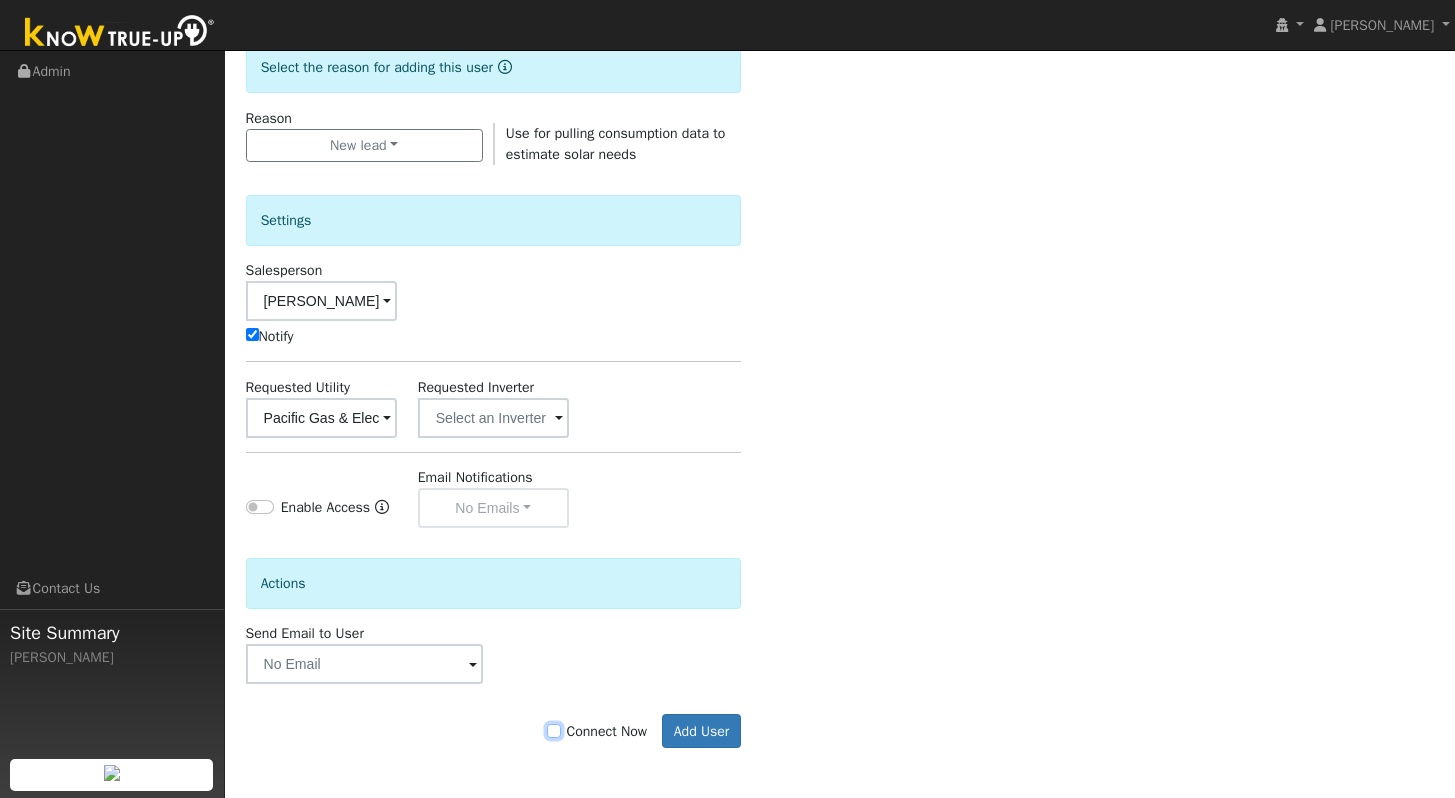 click on "Connect Now" at bounding box center [554, 731] 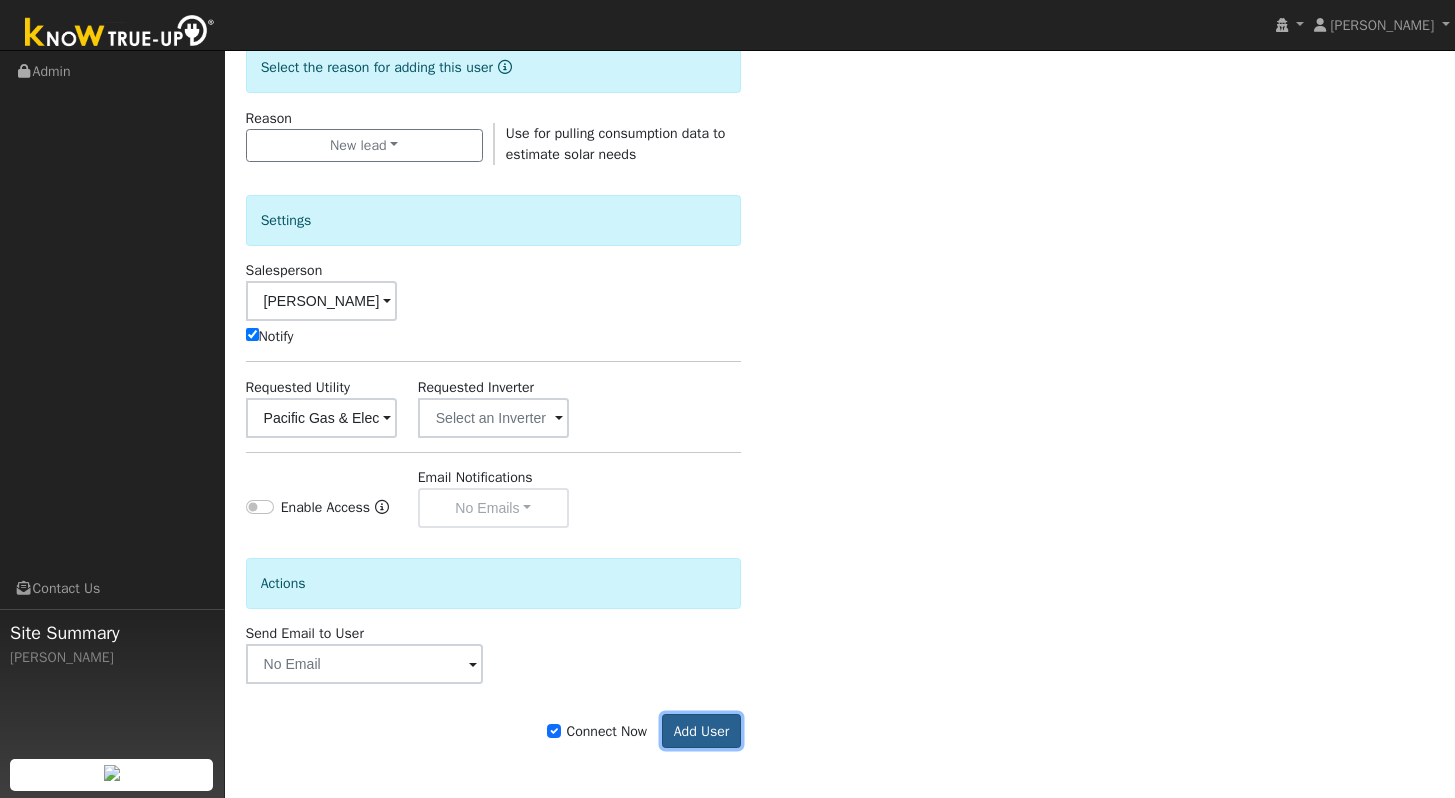 click on "Add User" at bounding box center [701, 731] 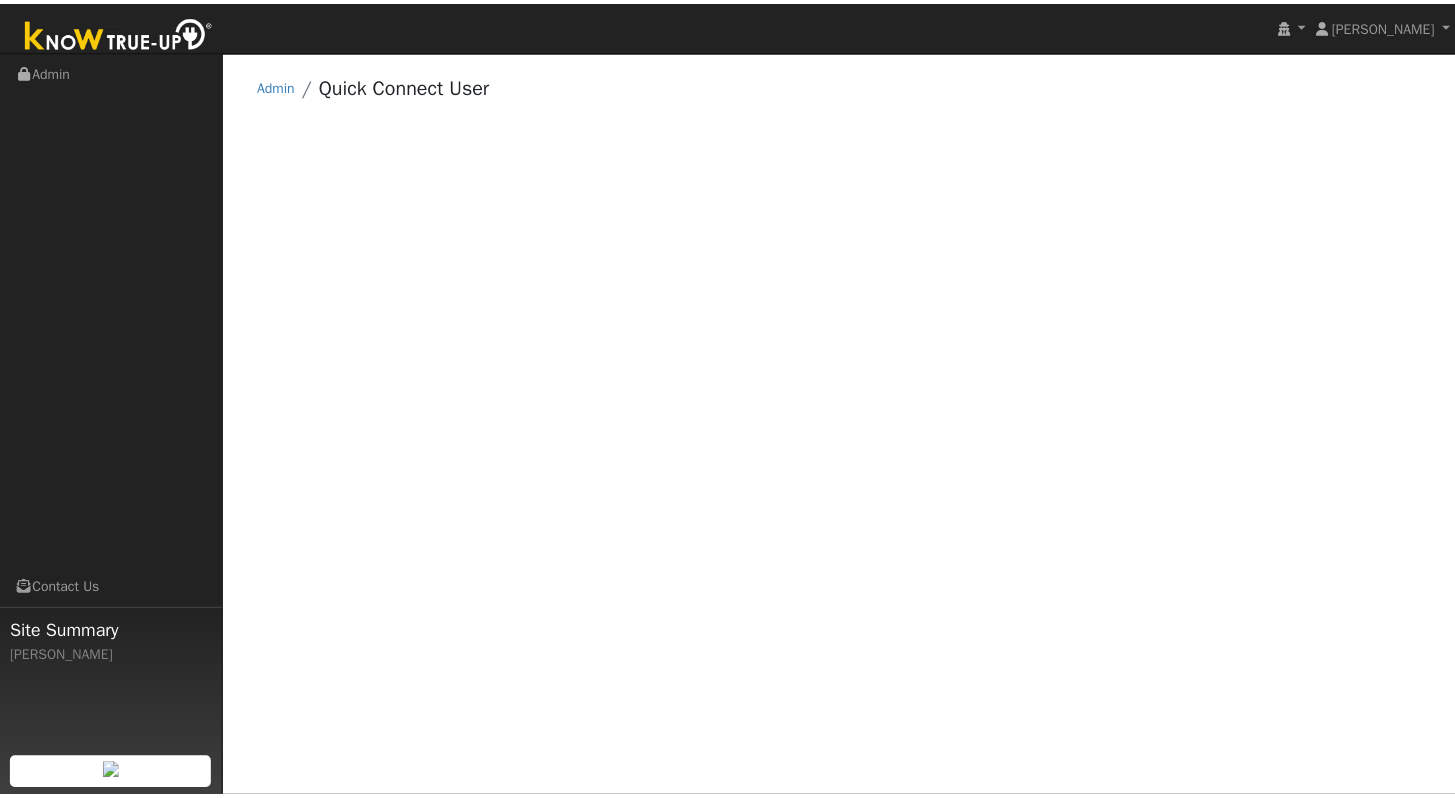 scroll, scrollTop: 0, scrollLeft: 0, axis: both 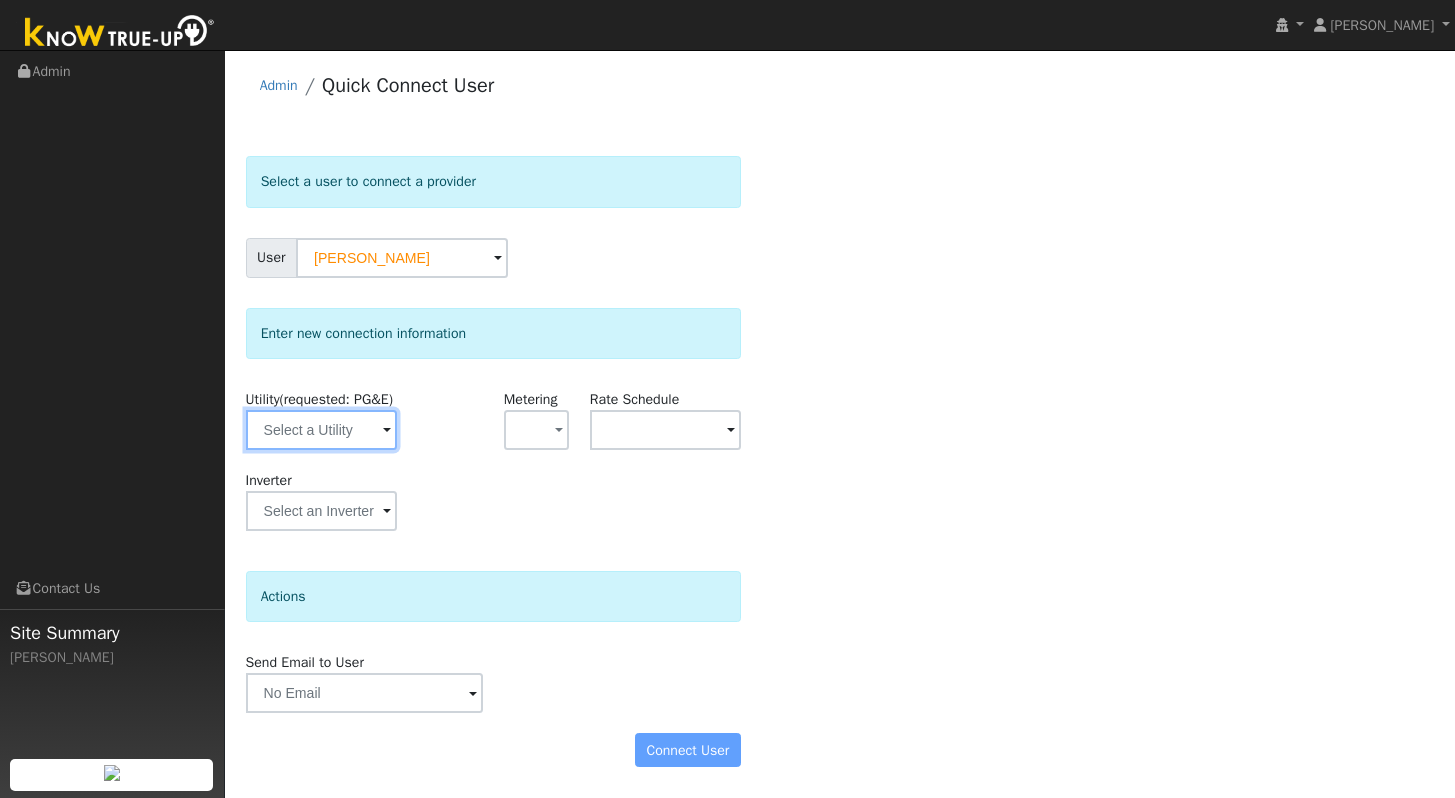click at bounding box center [321, 430] 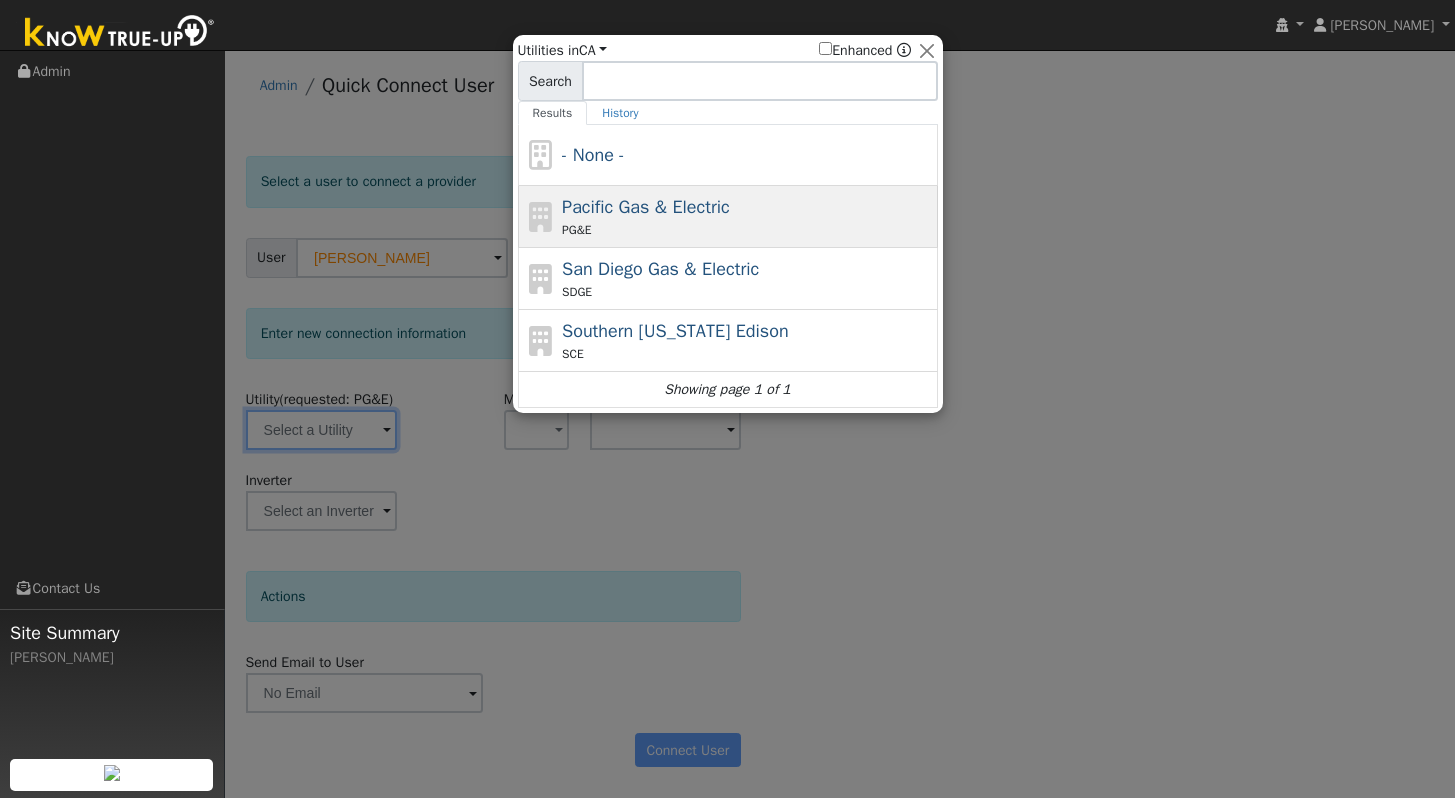 click on "Pacific Gas & Electric" at bounding box center [646, 207] 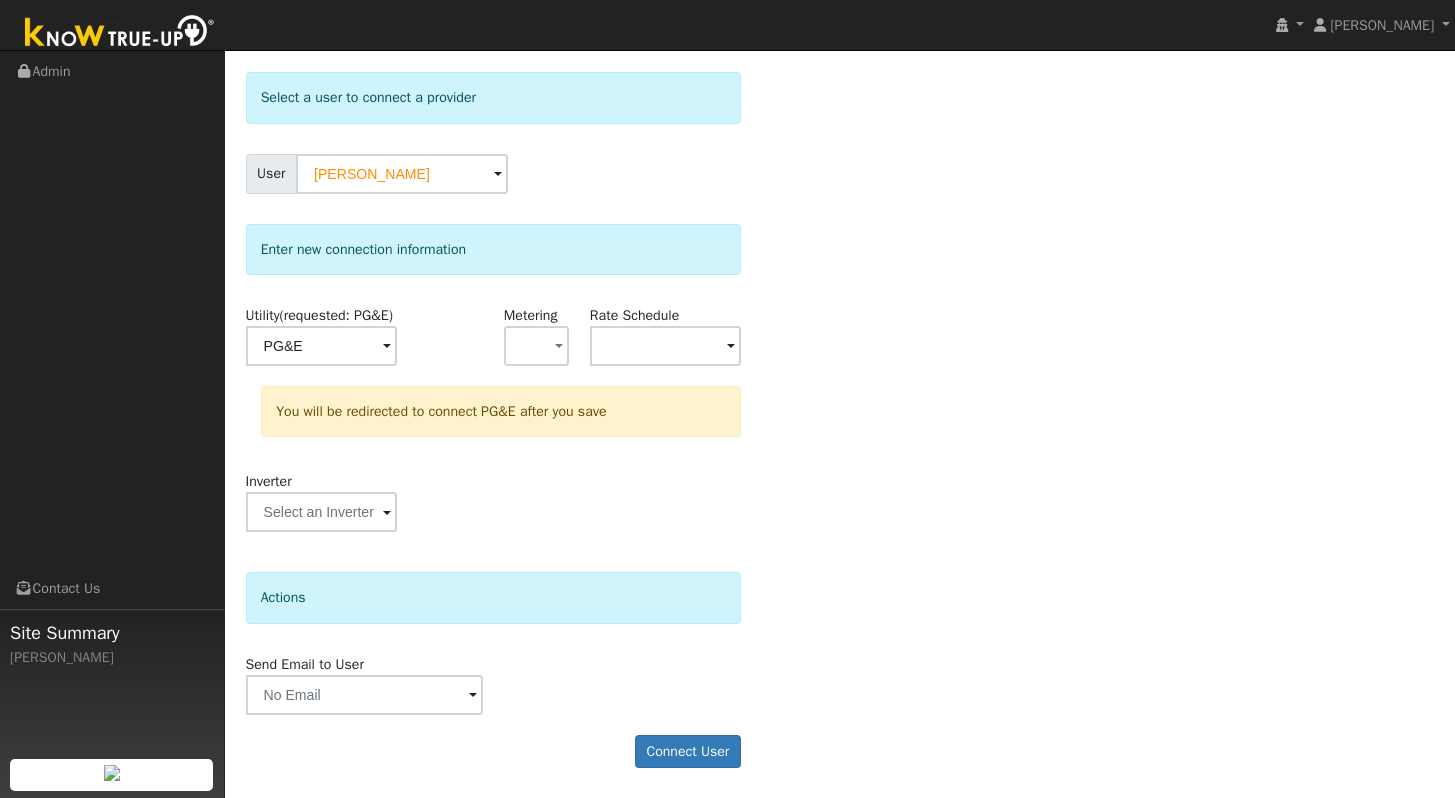 scroll, scrollTop: 105, scrollLeft: 0, axis: vertical 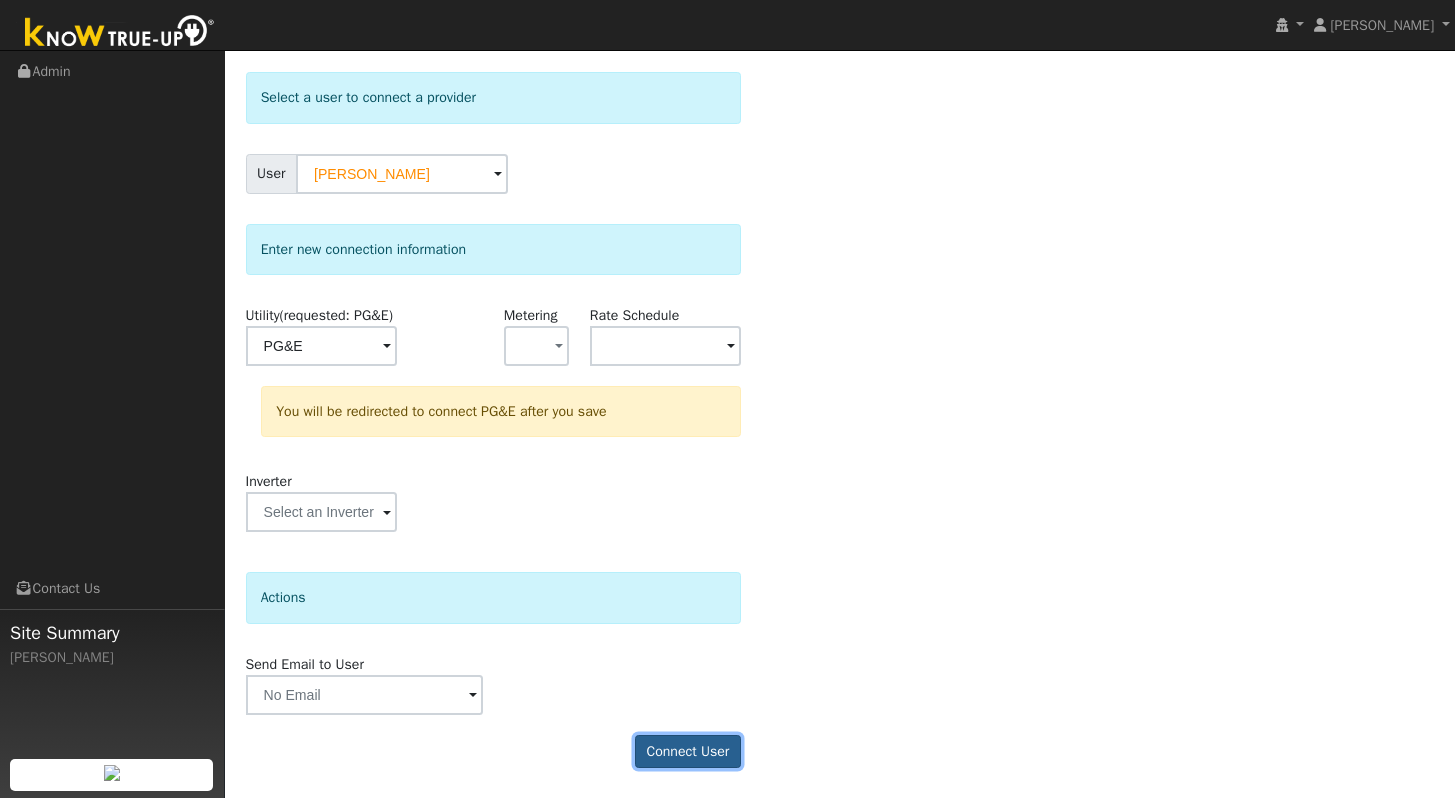 click on "Connect User" at bounding box center (688, 752) 